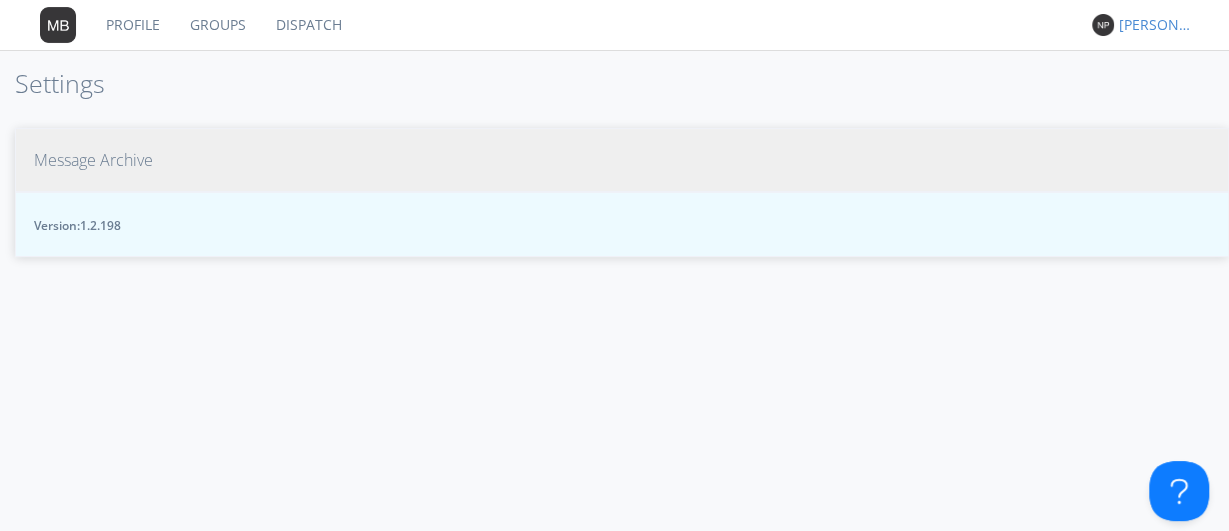 scroll, scrollTop: 0, scrollLeft: 0, axis: both 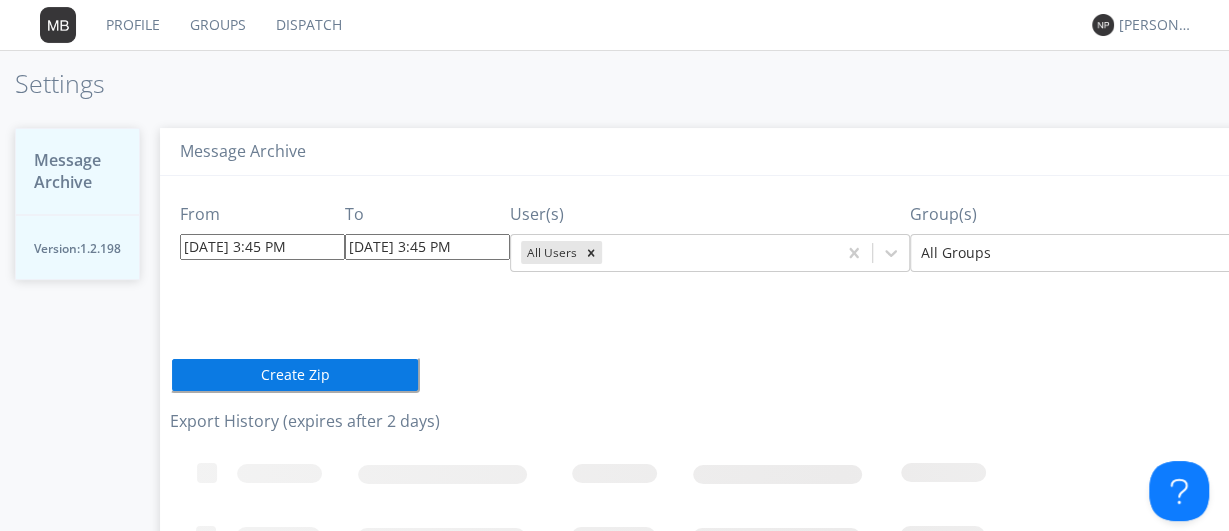 click on "From 07/24/2025 3:45 PM" at bounding box center (262, 229) 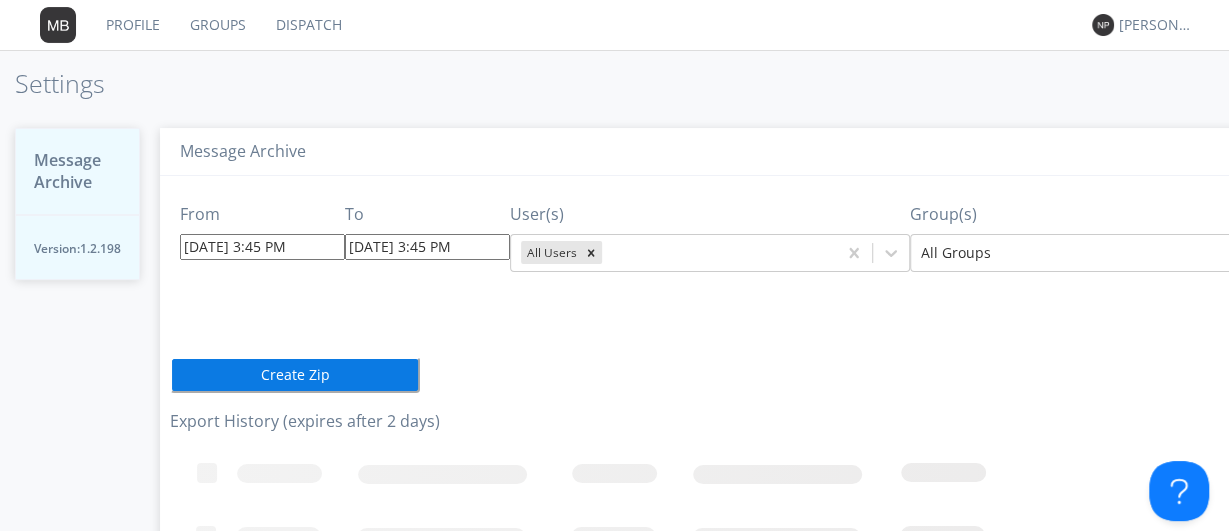 click on "07/24/2025 3:45 PM" at bounding box center [262, 247] 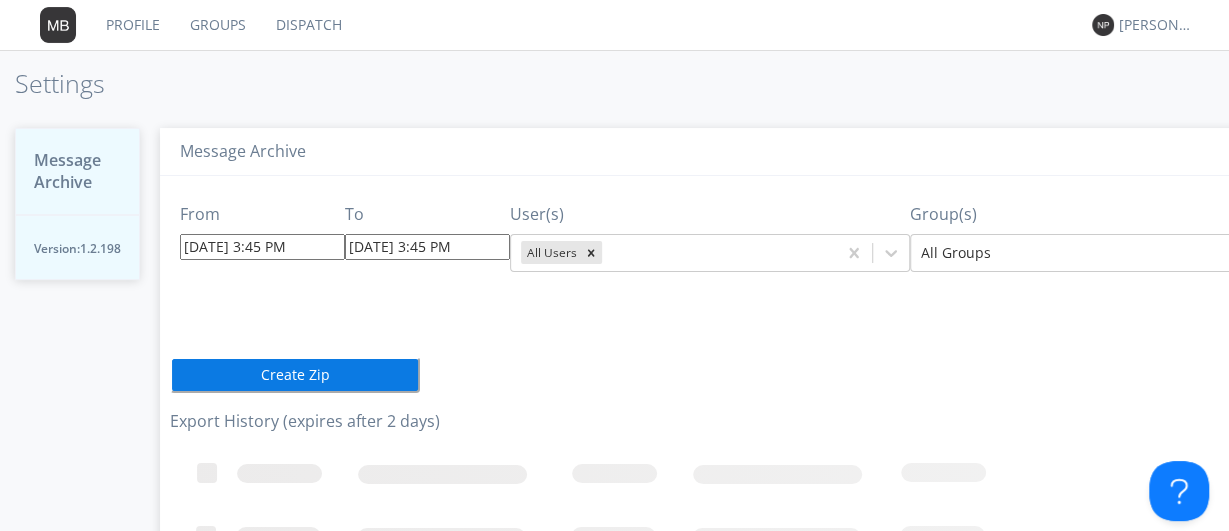 click on "From 07/24/2025 3:45 PM To 07/24/2025 3:45 PM User(s) All Users Group(s) All Groups Create Zip Export History (expires after 2 days) Loading..." at bounding box center (745, 410) 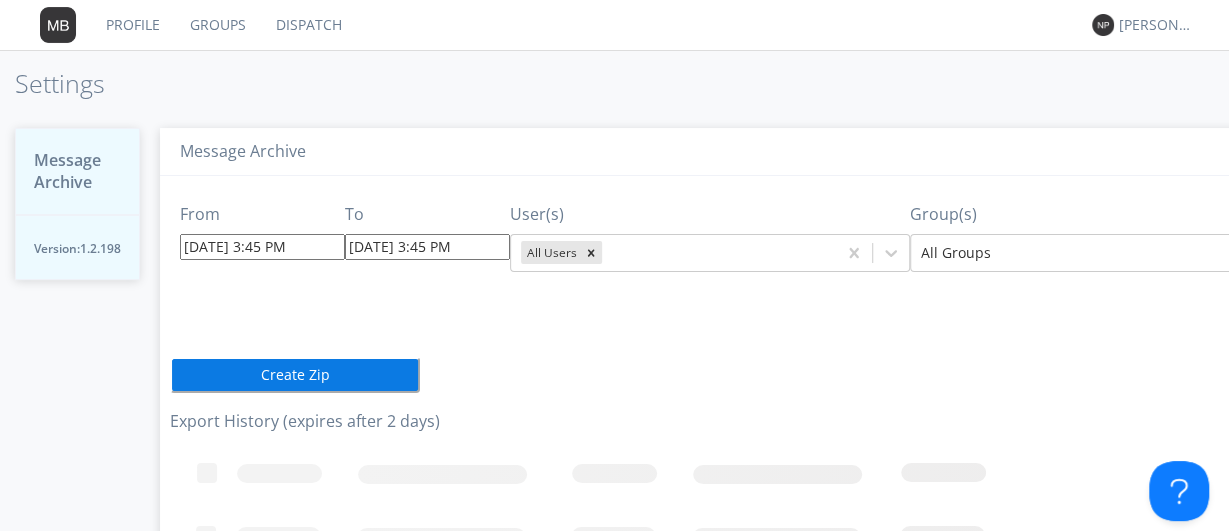 scroll, scrollTop: 129, scrollLeft: 0, axis: vertical 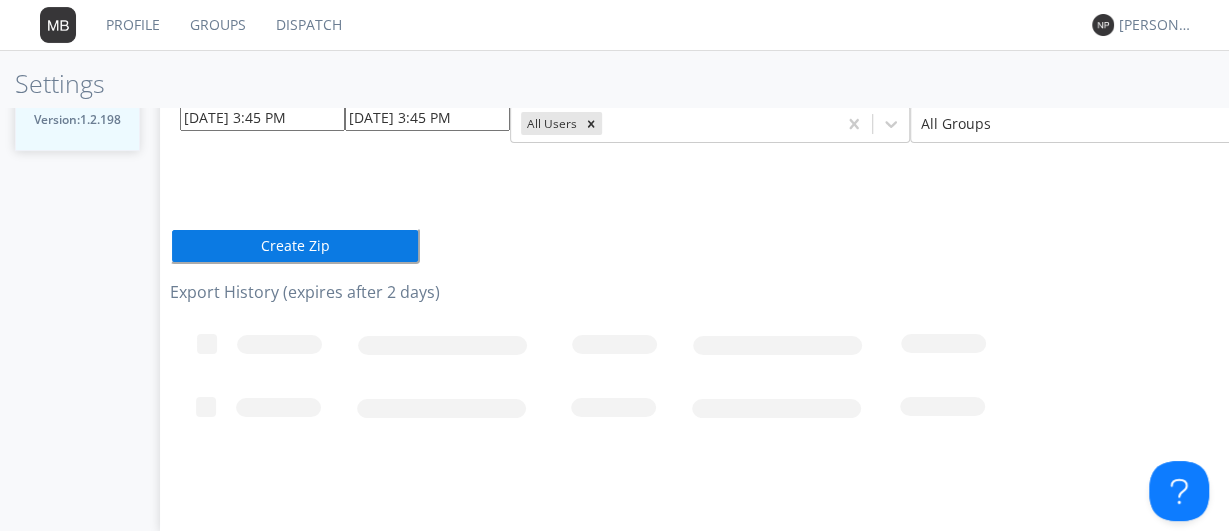 click on "07/24/2025 3:45 PM" at bounding box center (262, 118) 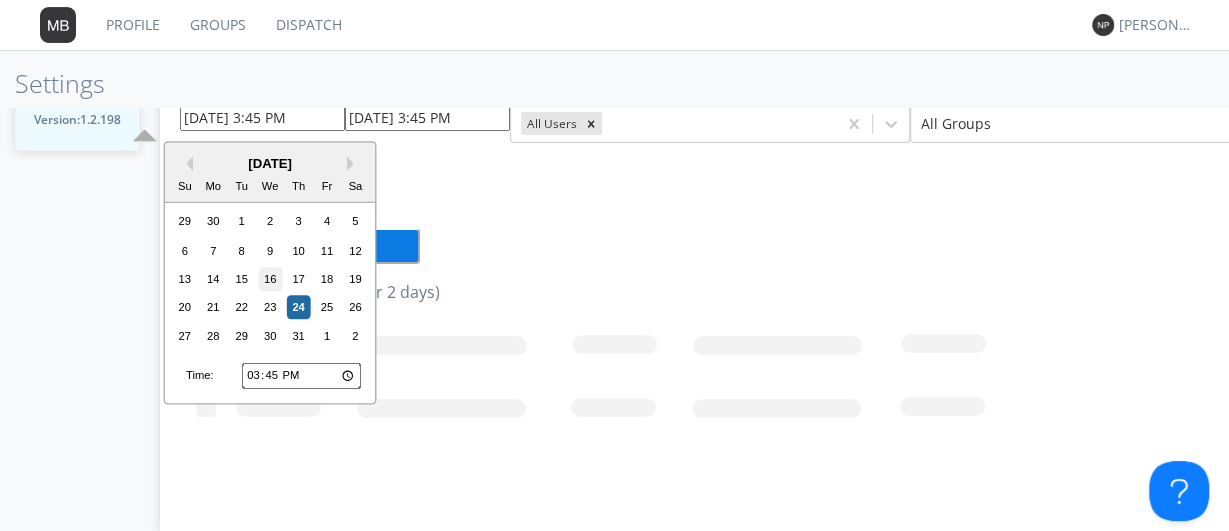 click on "16" at bounding box center [270, 279] 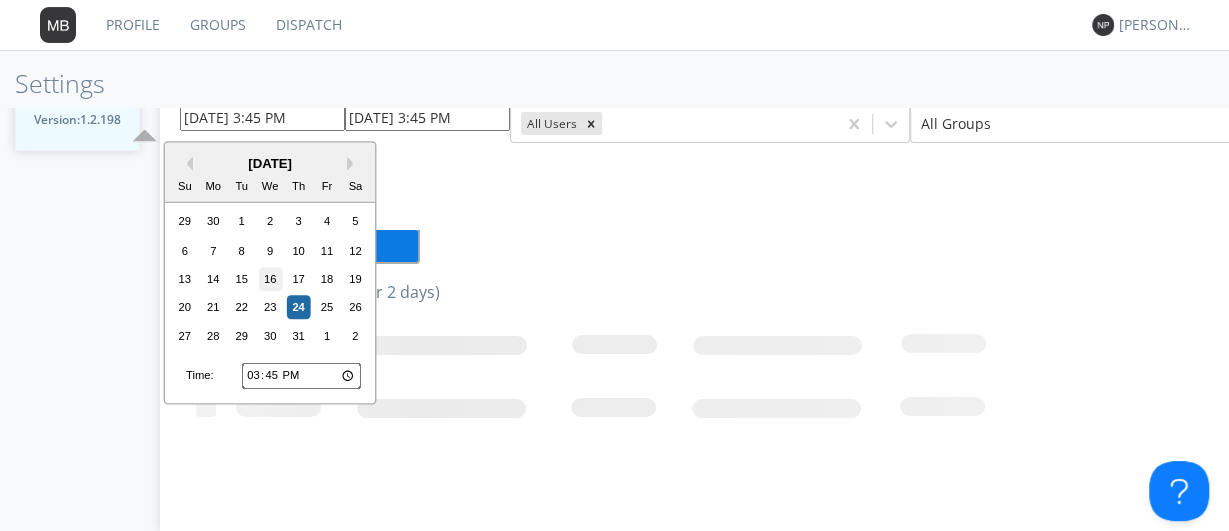 type on "07/16/2025 3:45 PM" 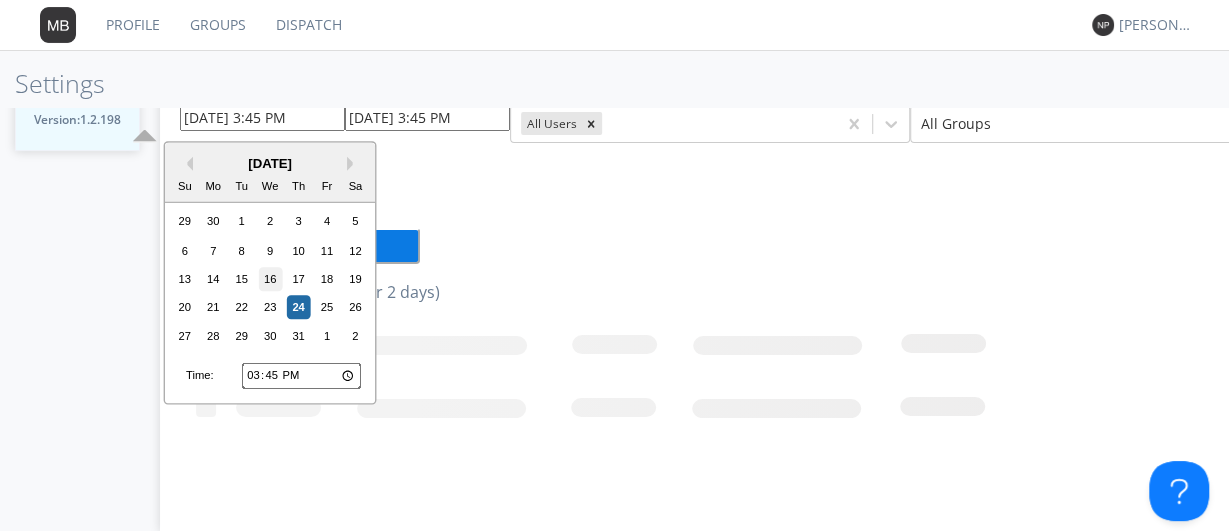 type on "07/23/2025 3:45 PM" 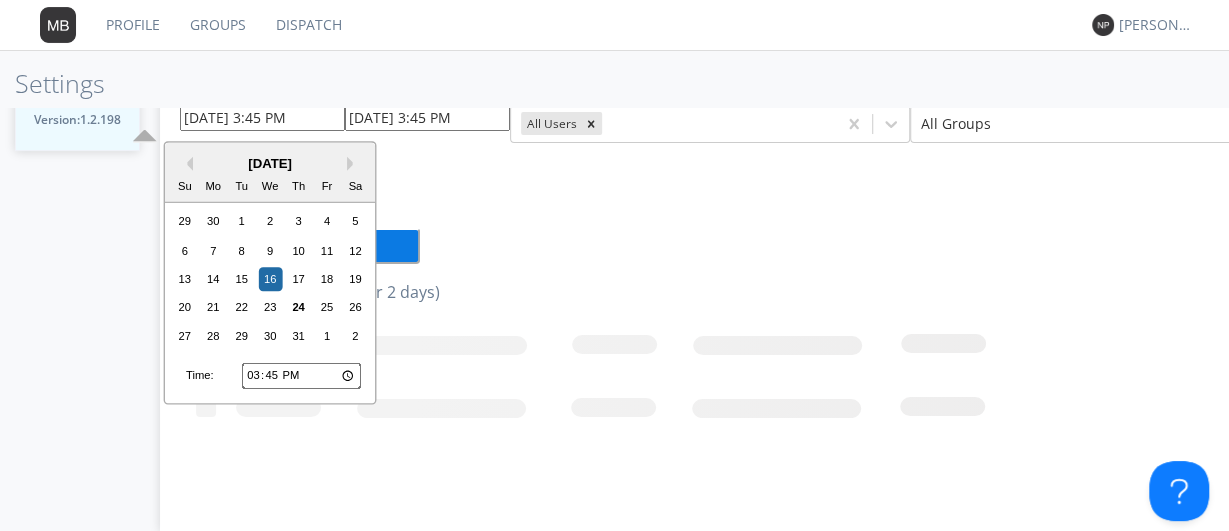 click on "07/16/2025 3:45 PM" at bounding box center (262, 118) 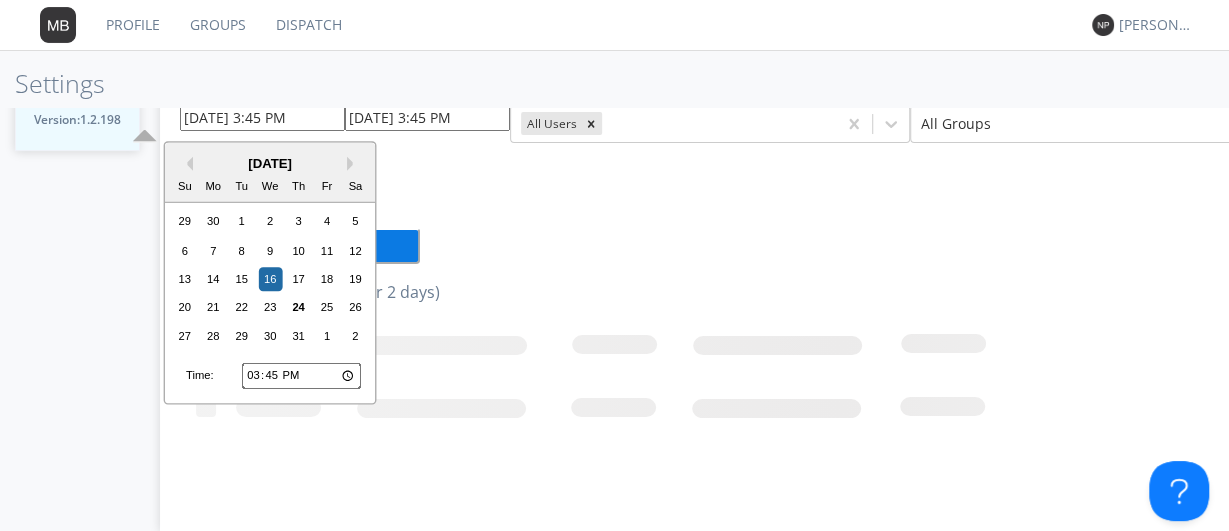 click on "07/16/2025 3:45 PM" at bounding box center [262, 118] 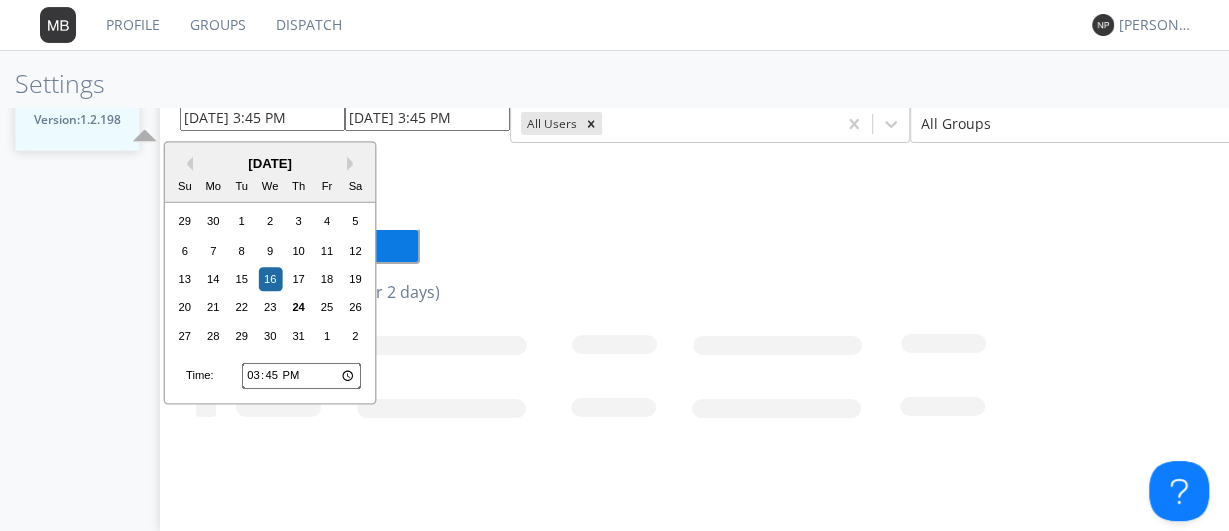 type on "07/16/2025 4:45 PM" 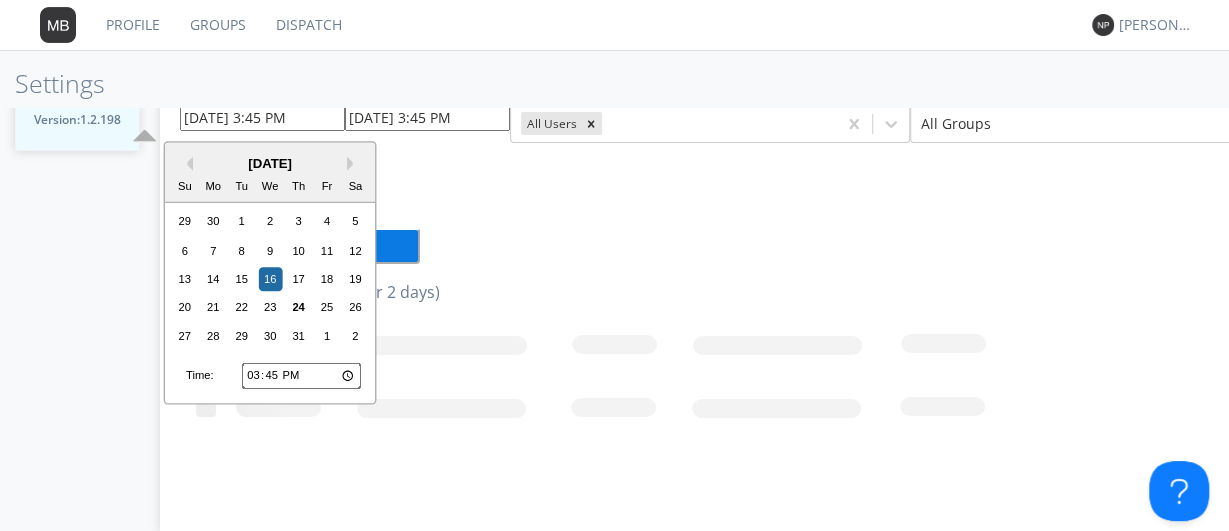 type on "07/23/2025 4:45 PM" 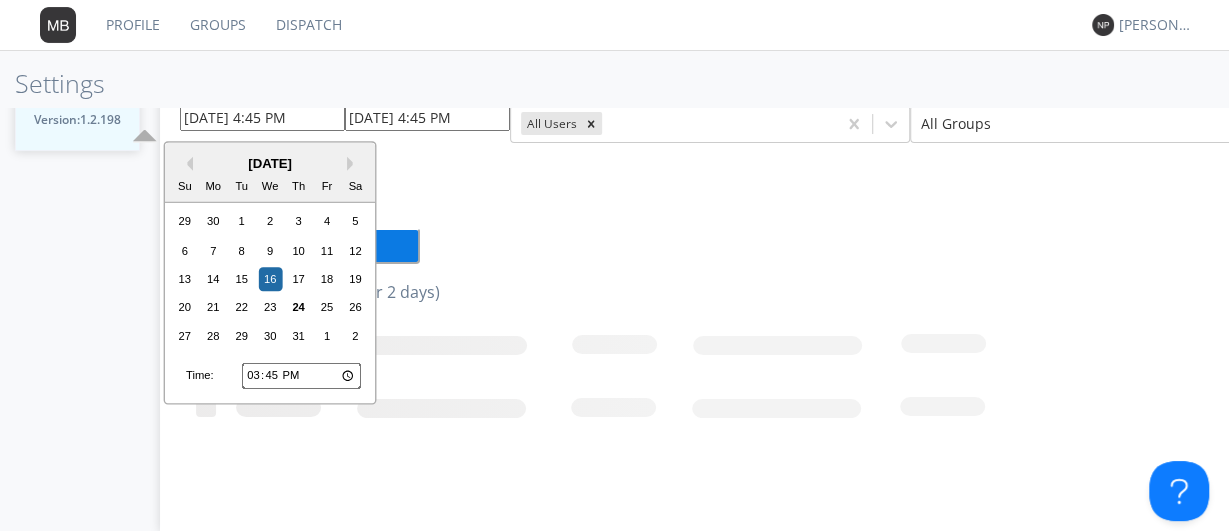 type on "07/16/2025 4:45 PM" 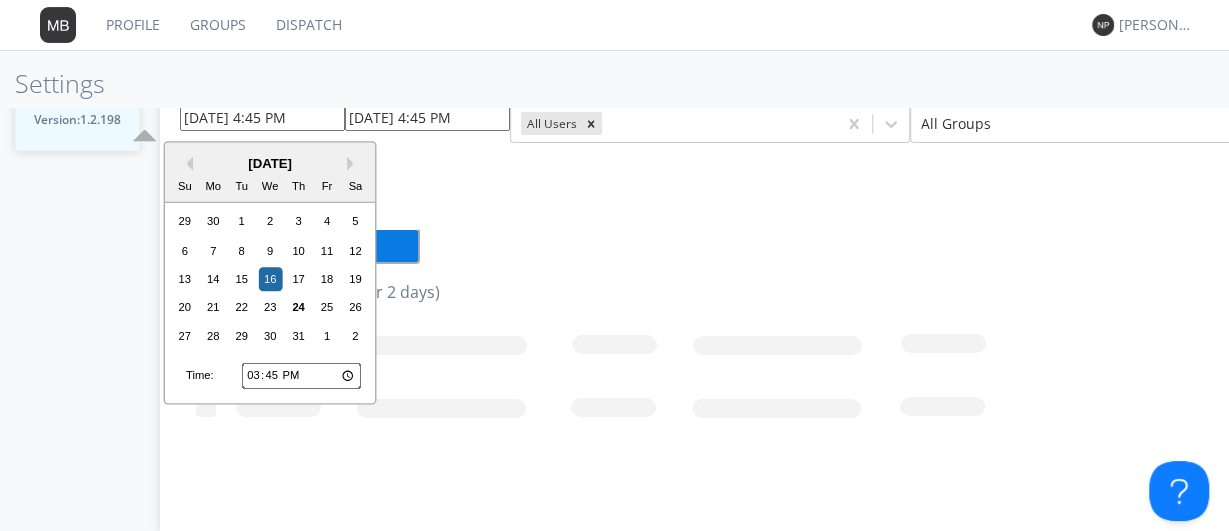 click on "15:45" at bounding box center (301, 376) 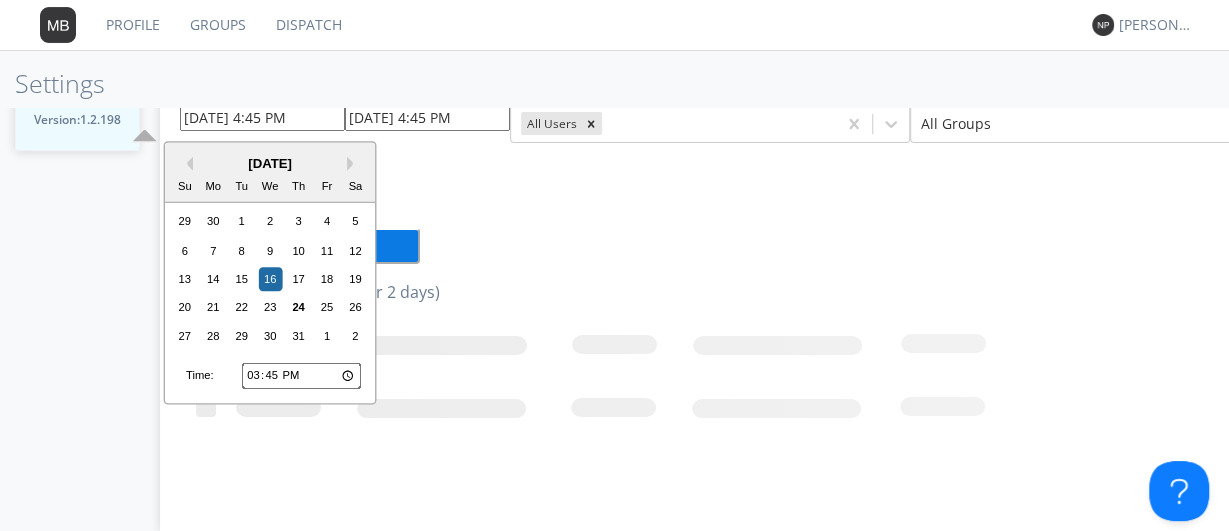 type on "03:45" 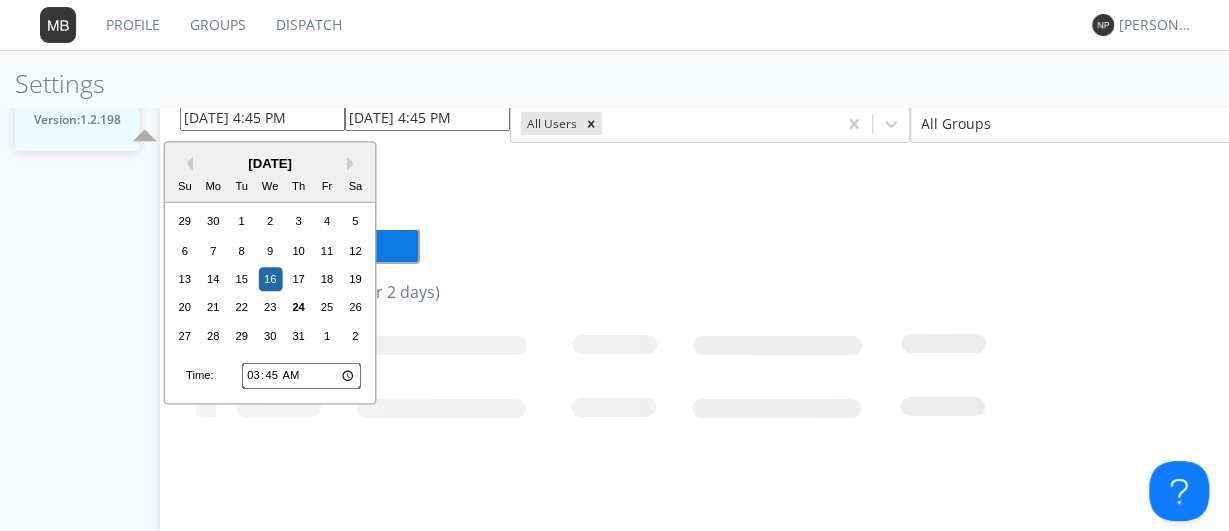 type on "07/16/2025 3:45 AM" 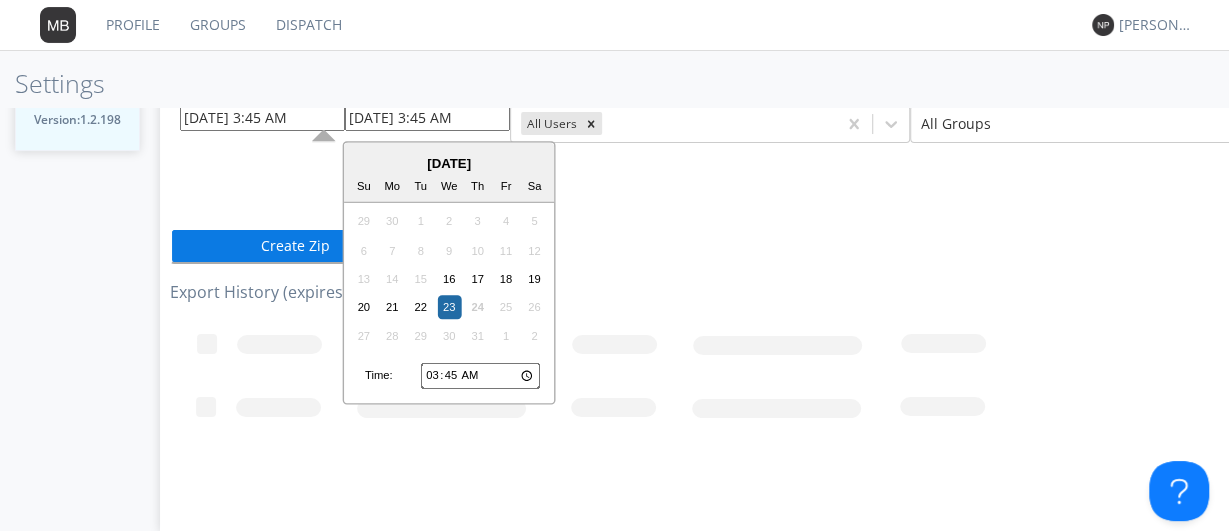 click on "07/23/2025 3:45 AM" at bounding box center (427, 118) 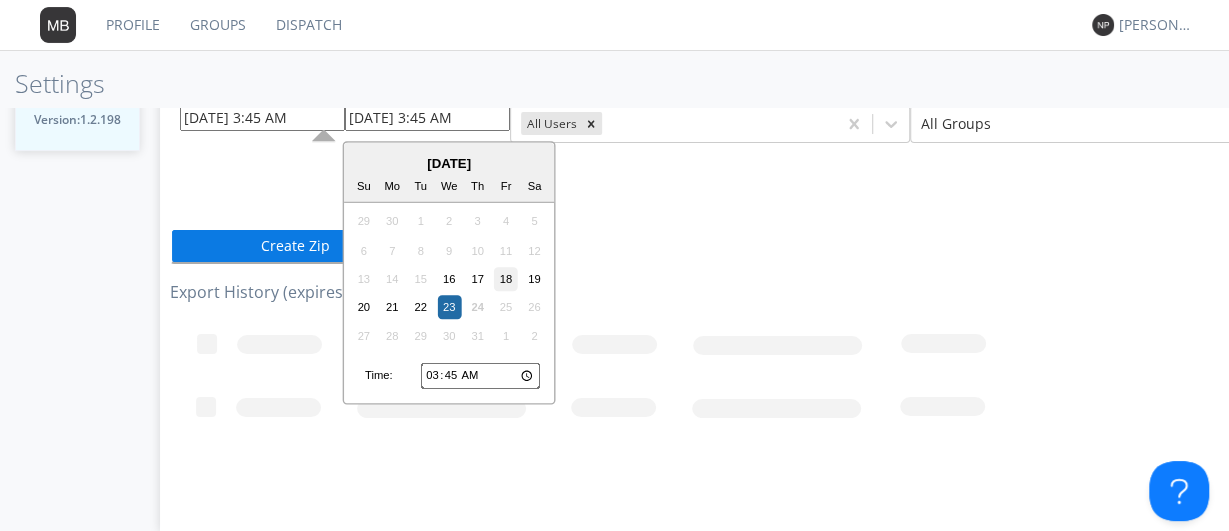 click on "18" at bounding box center [506, 279] 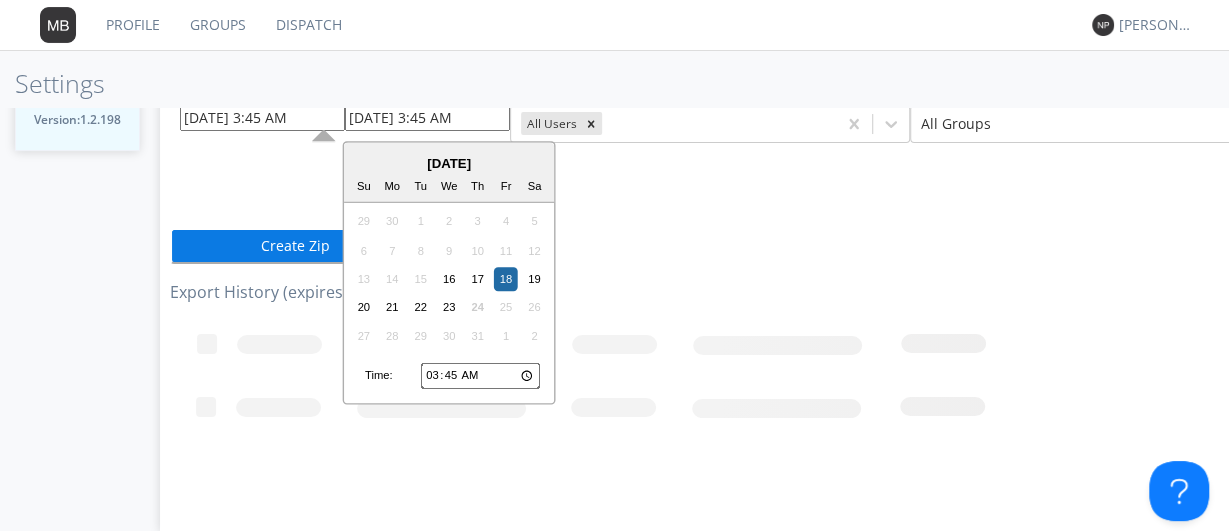click on "07/18/2025 3:45 AM" at bounding box center [427, 118] 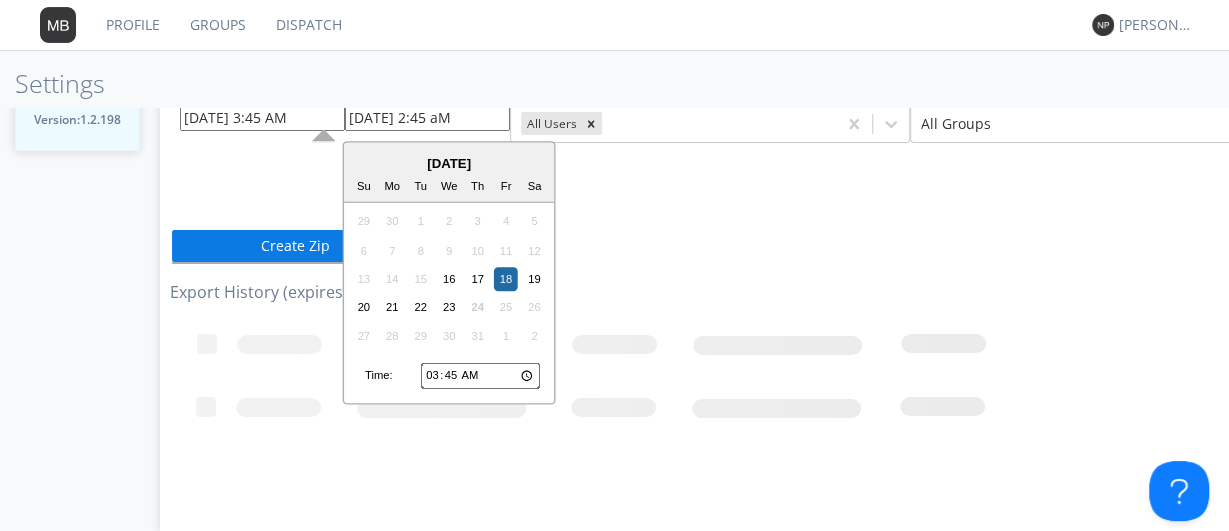 type on "07/18/2025 2:45 AM" 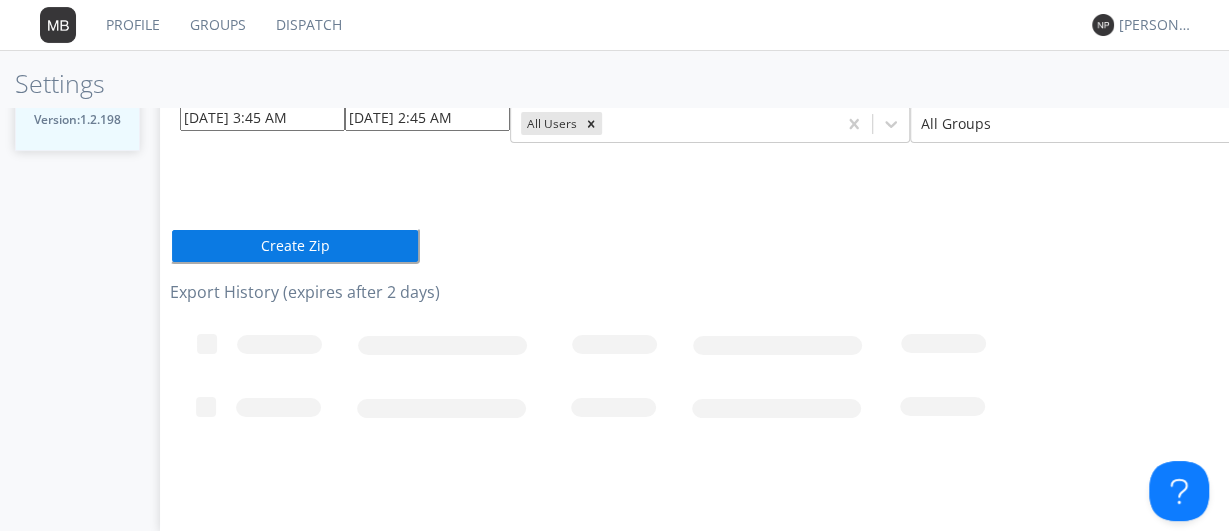 click on "Create Zip" at bounding box center (295, 246) 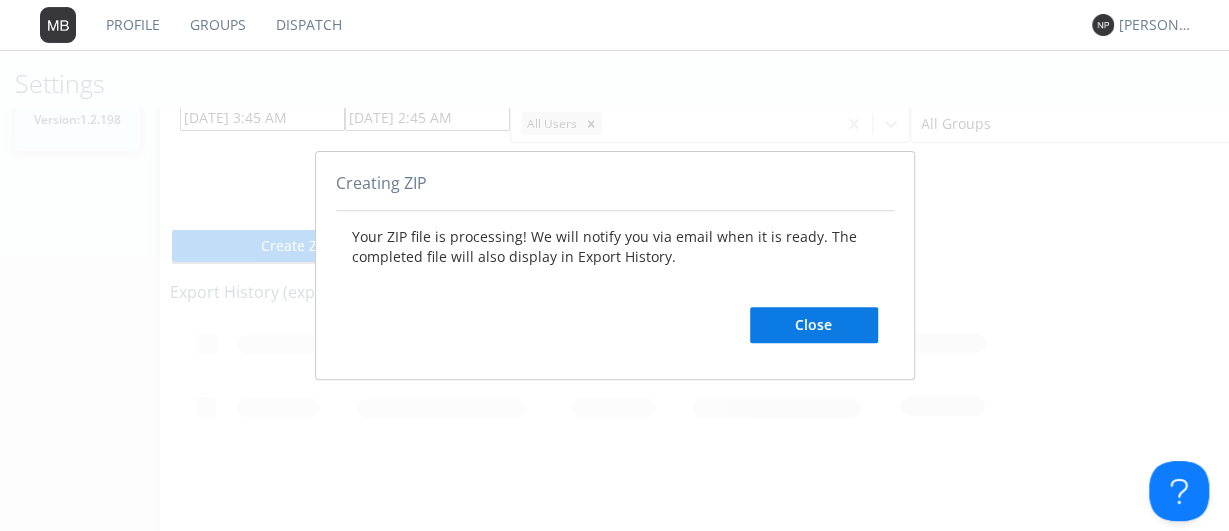 click on "Close" at bounding box center (814, 325) 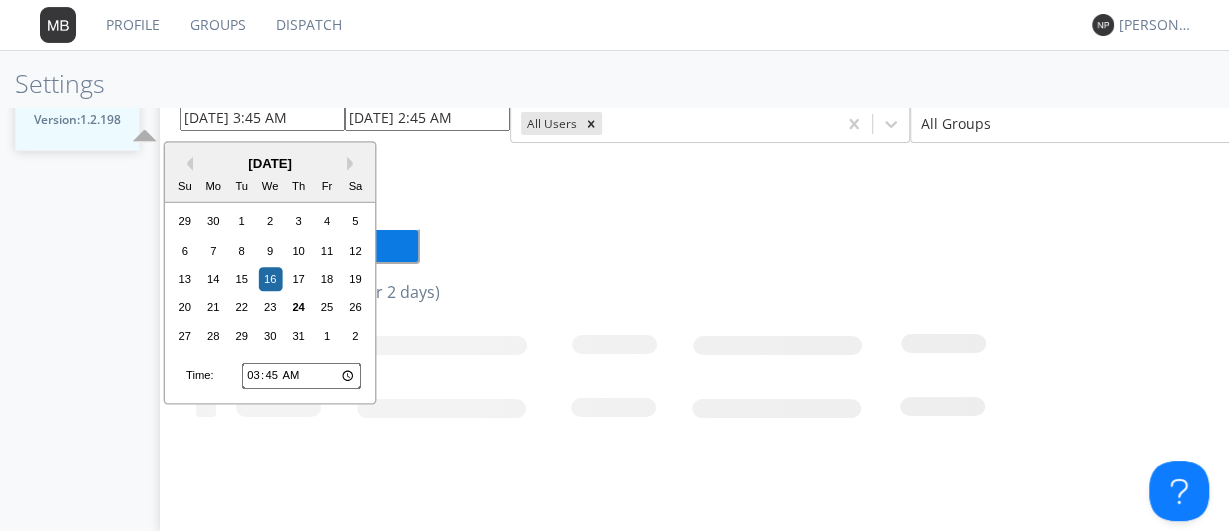 click on "07/16/2025 3:45 AM" at bounding box center (262, 118) 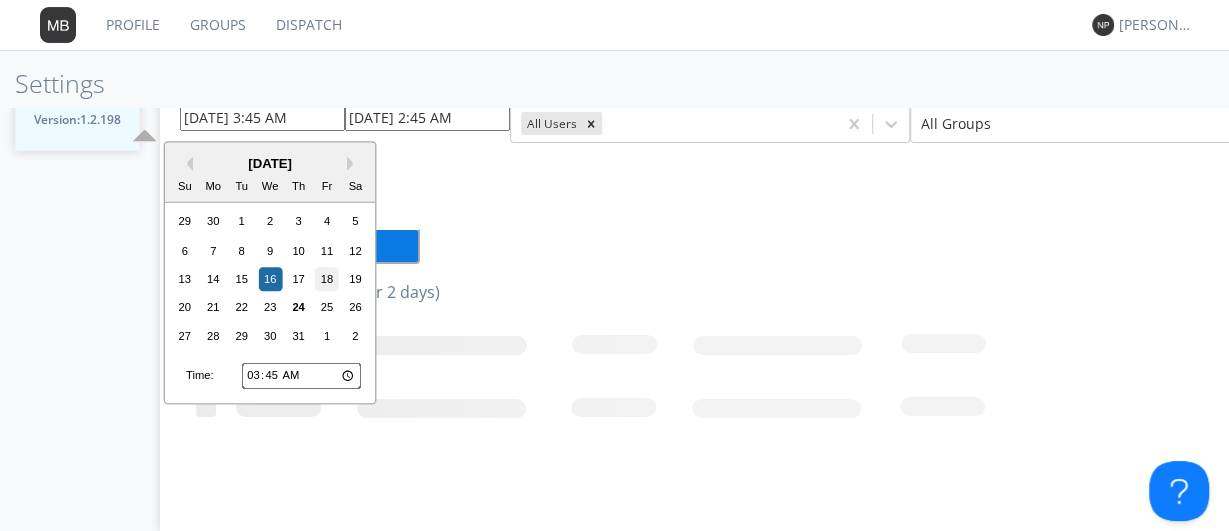 click on "18" at bounding box center (327, 279) 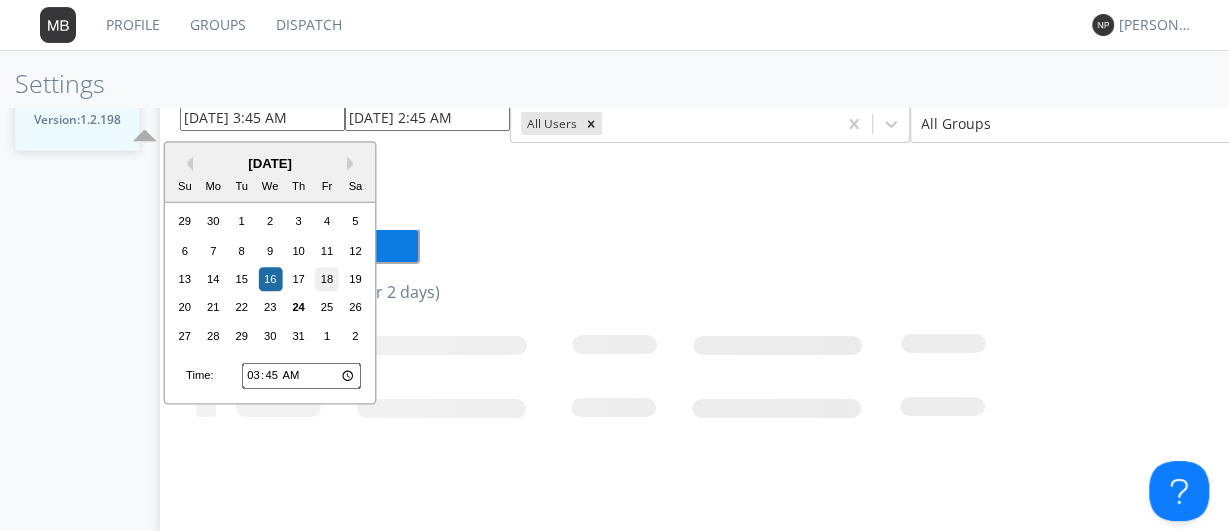 type on "07/18/2025 3:45 AM" 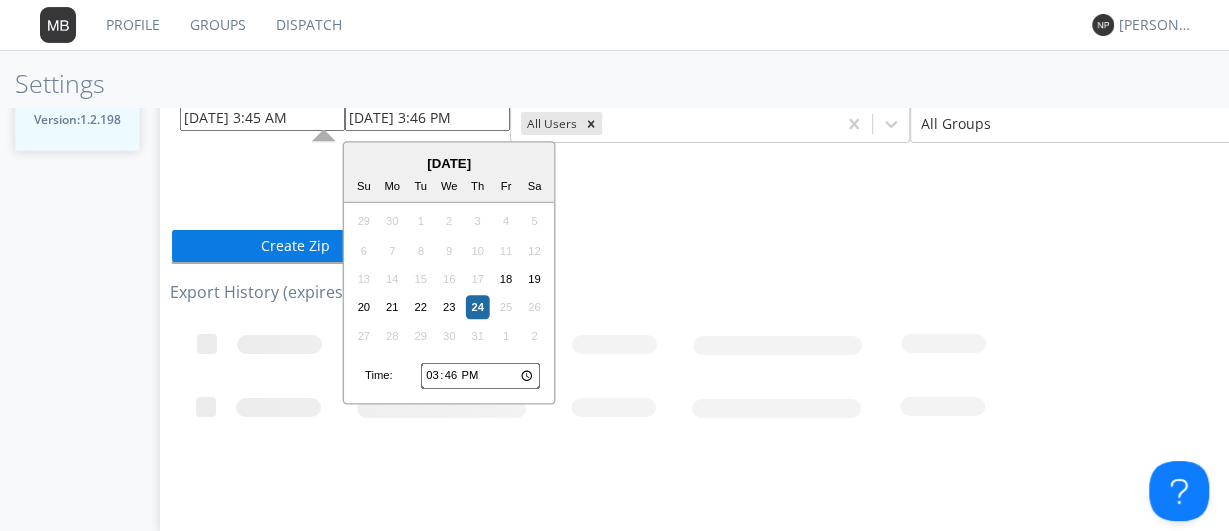 click on "07/24/2025 3:46 PM" at bounding box center [427, 118] 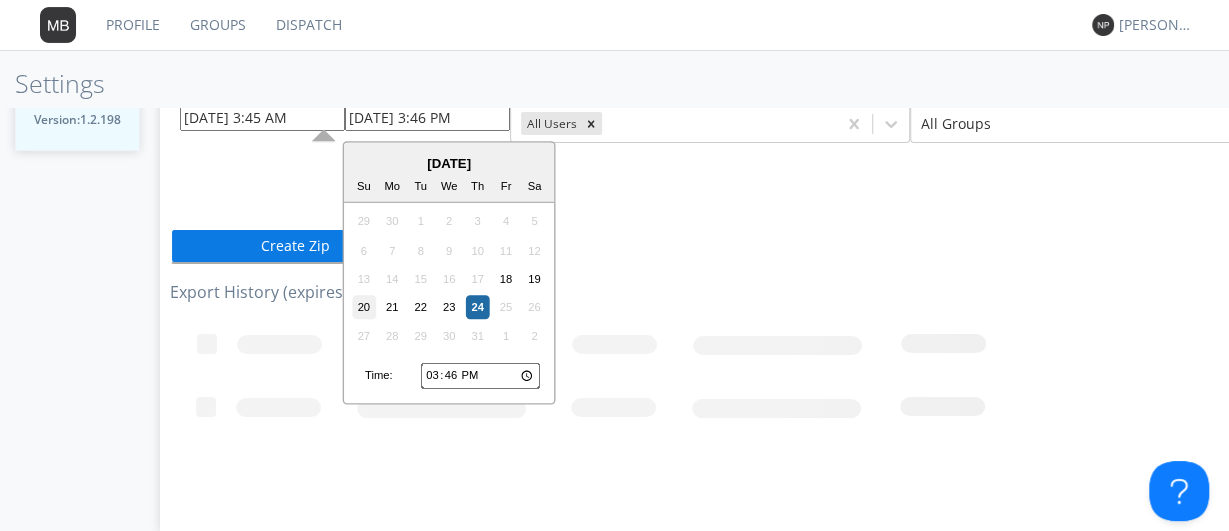 click on "20" at bounding box center (364, 308) 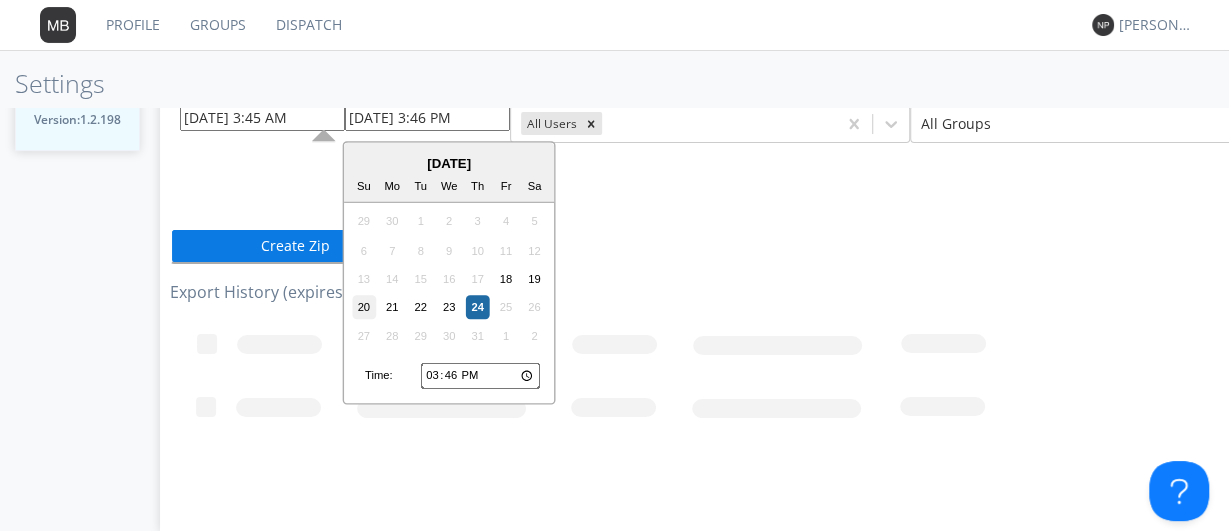 type on "07/20/2025 3:46 PM" 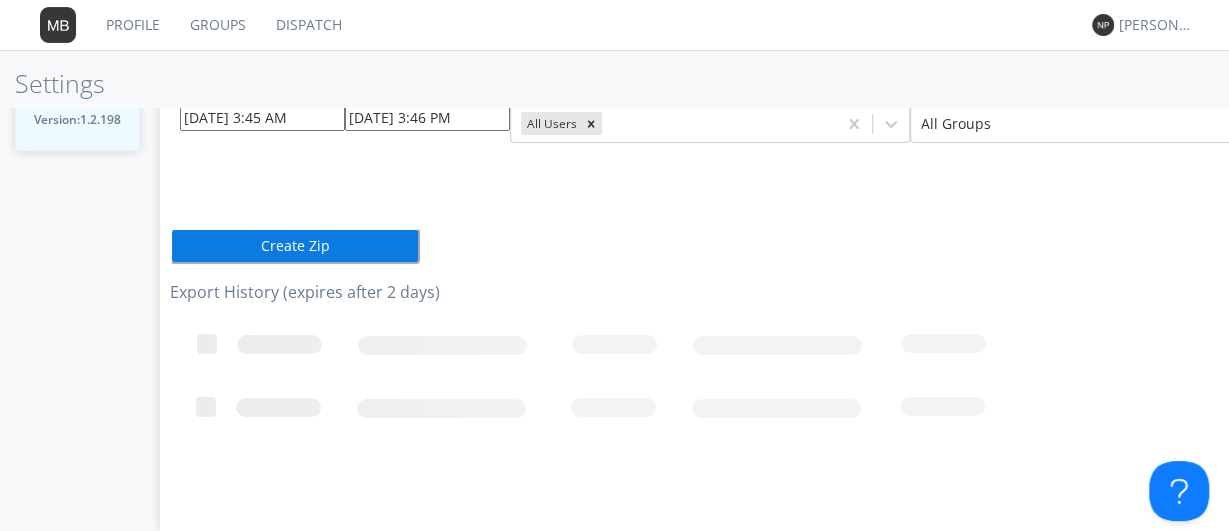 click on "07/20/2025 3:46 PM" at bounding box center [427, 118] 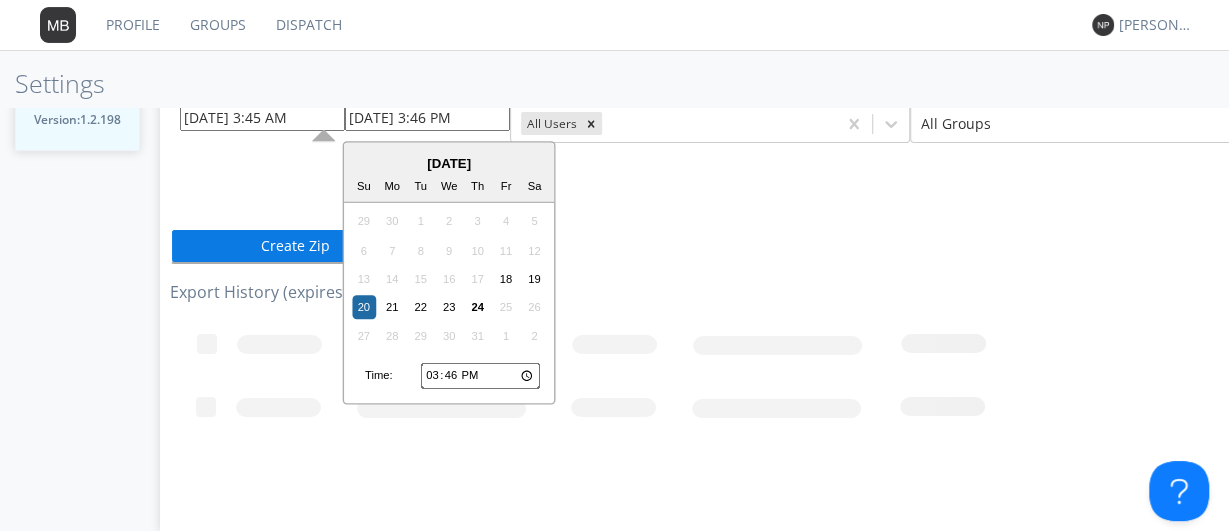 click on "15:46" at bounding box center [480, 376] 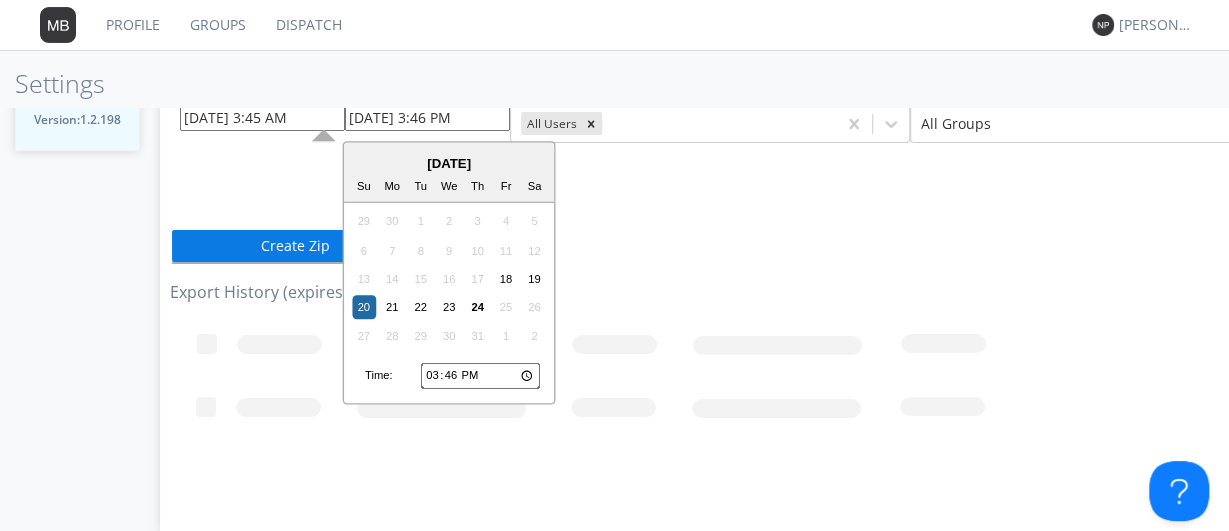 type on "03:46" 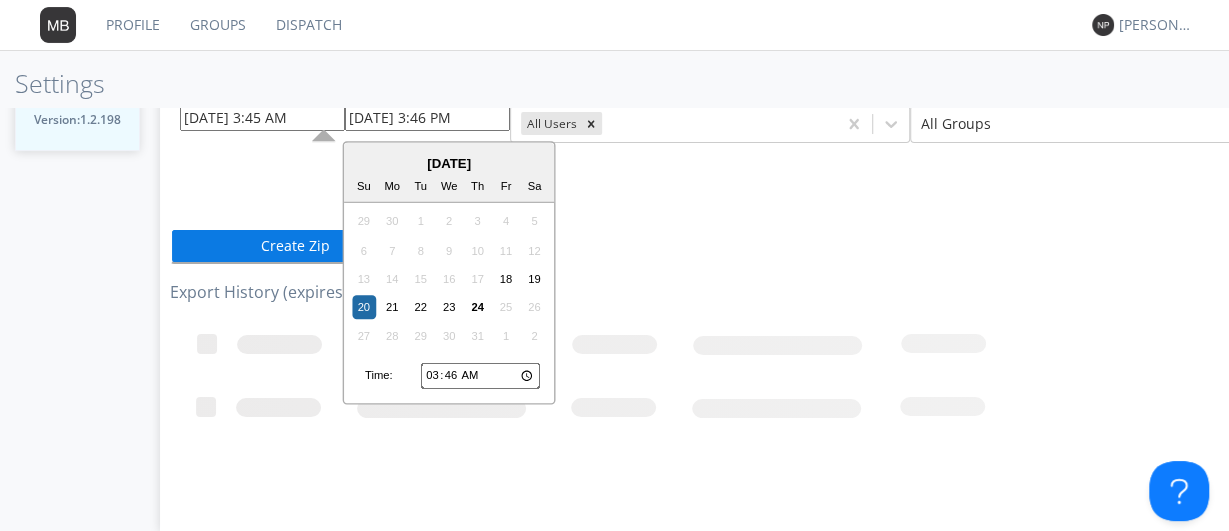 type on "07/20/2025 3:46 AM" 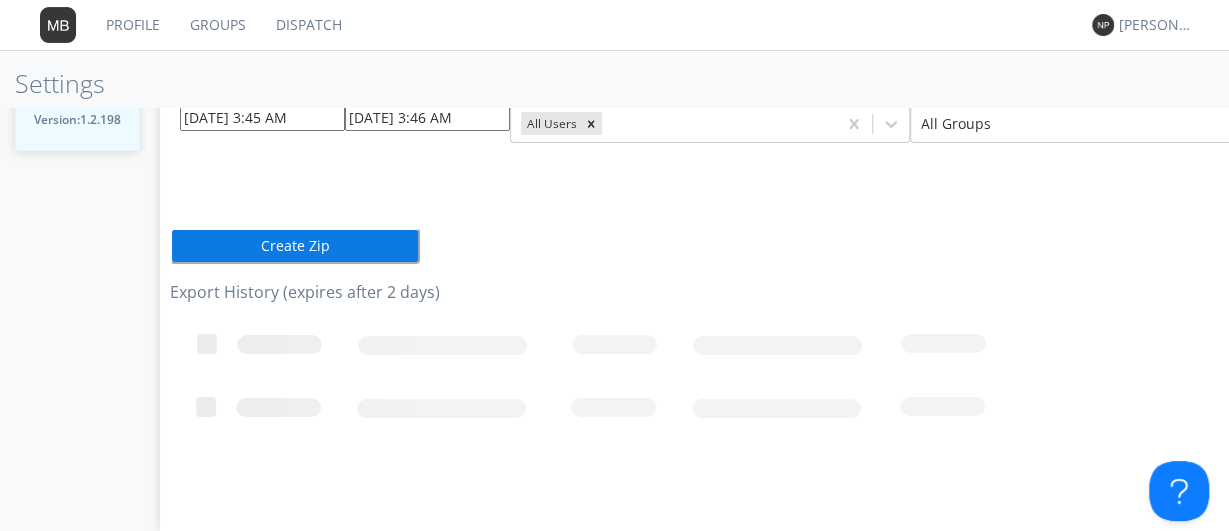 click on "Create Zip" at bounding box center [295, 246] 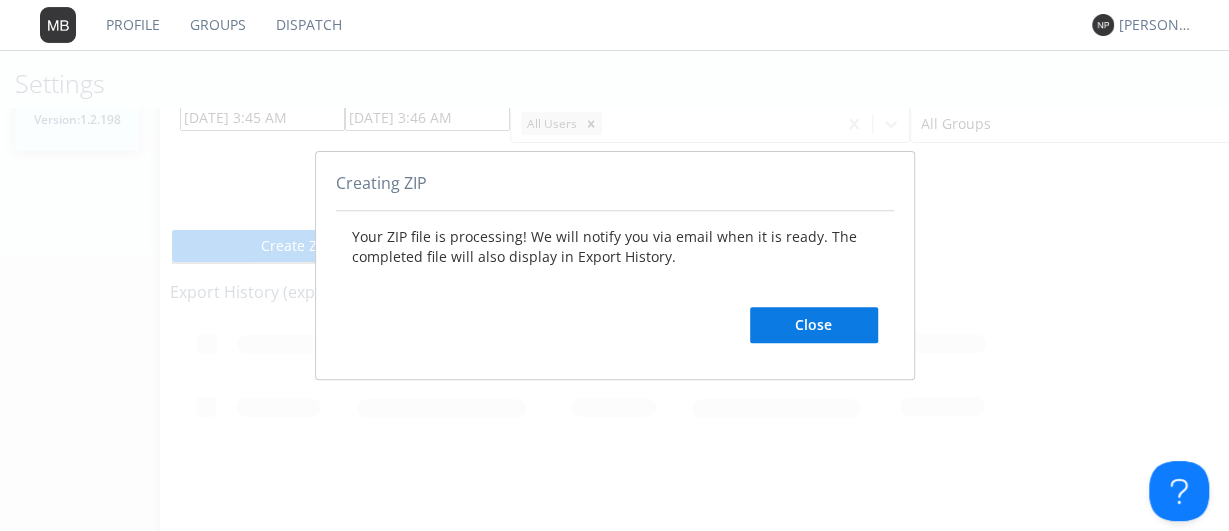 click on "Close" at bounding box center (814, 325) 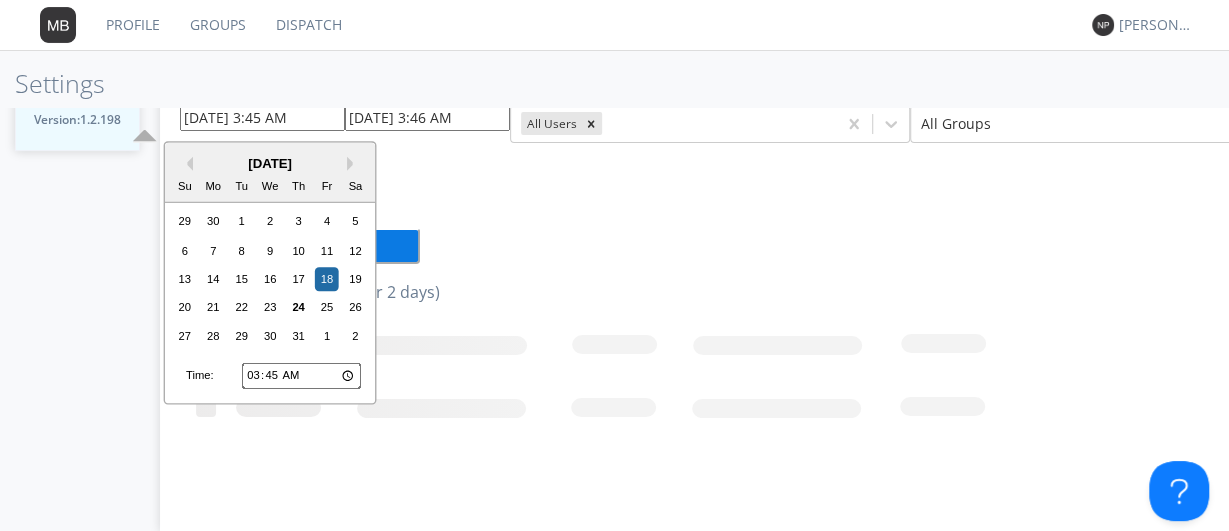 click on "07/18/2025 3:45 AM" at bounding box center [262, 118] 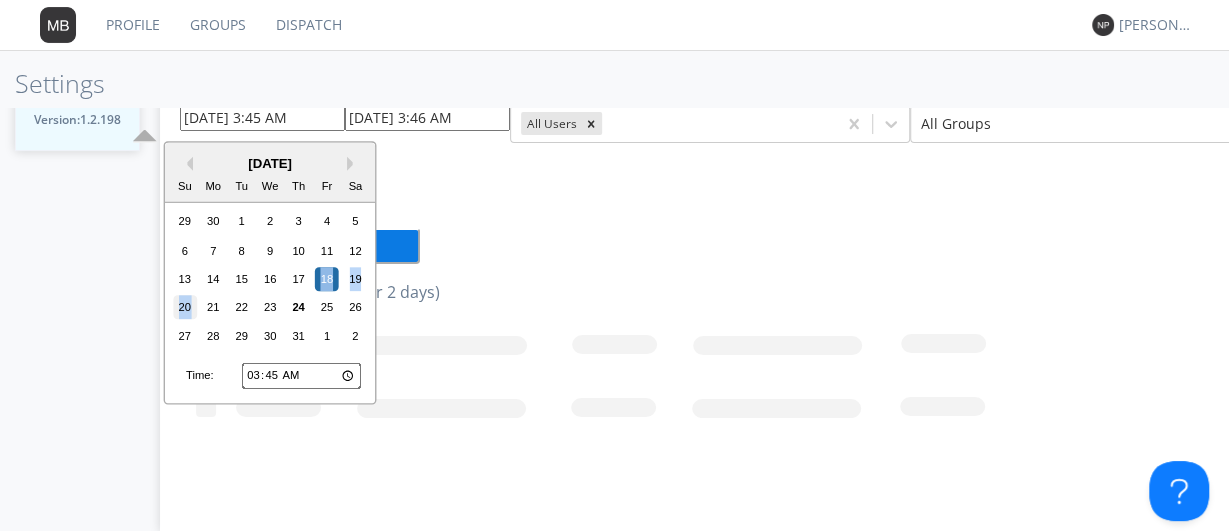 drag, startPoint x: 215, startPoint y: 305, endPoint x: 191, endPoint y: 303, distance: 24.083189 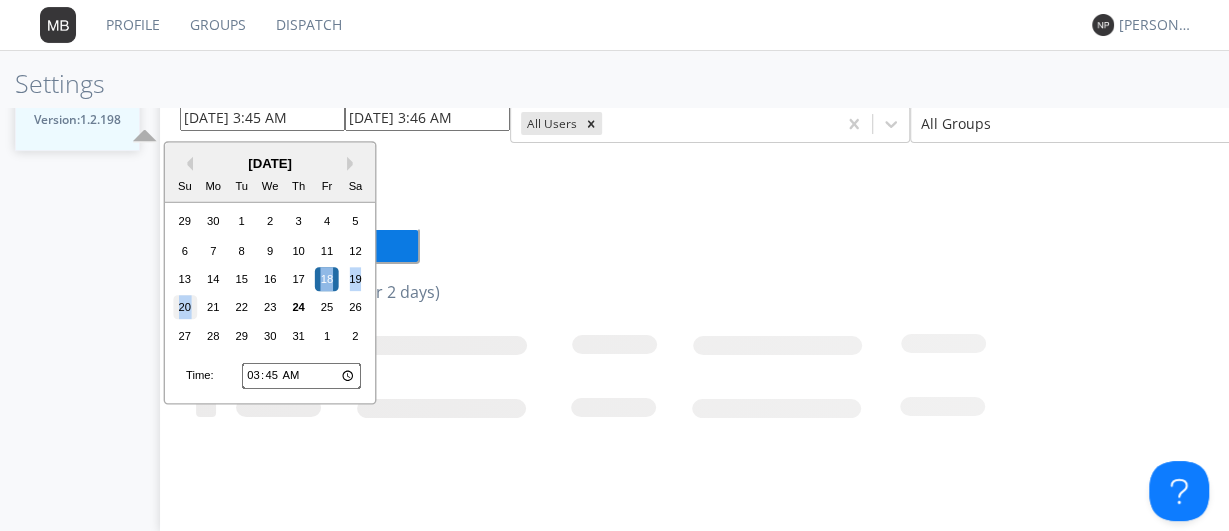 click on "20 21 22 23 24 25 26" at bounding box center [270, 307] 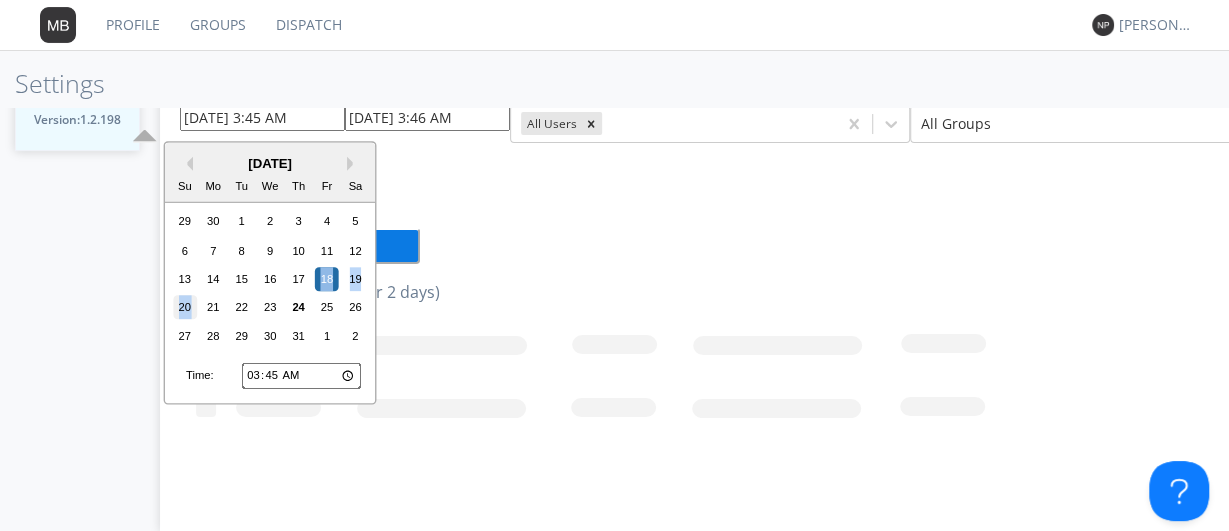 click on "20" at bounding box center (185, 308) 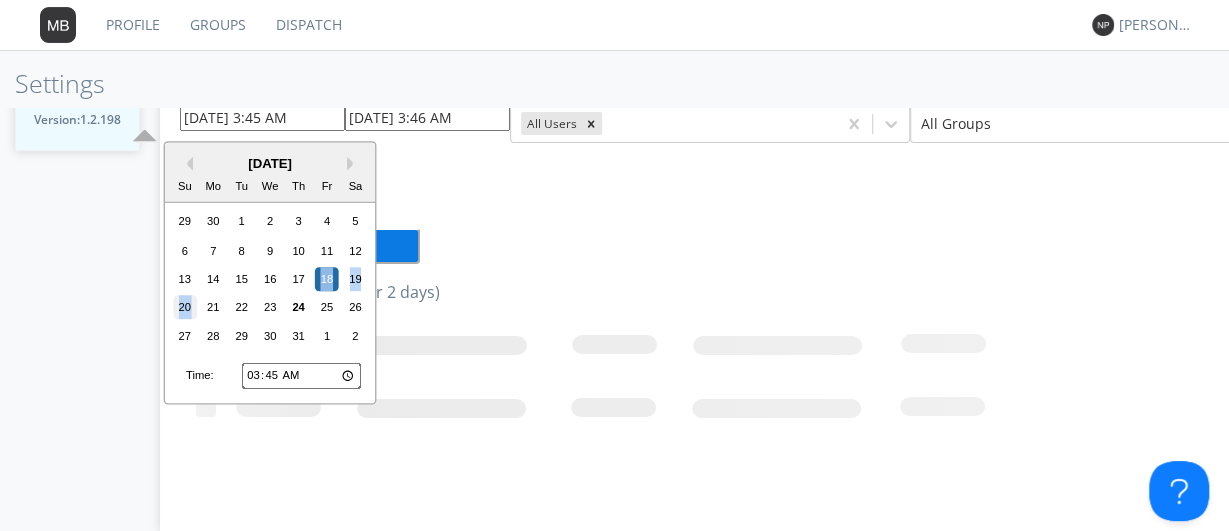 type on "07/20/2025 3:45 AM" 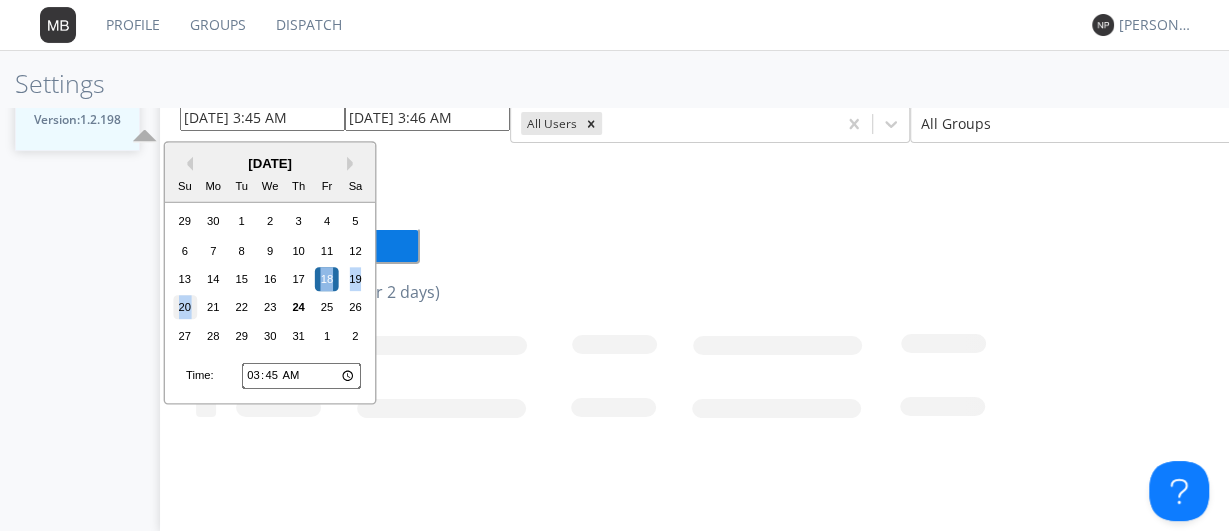 type on "07/24/2025 3:46 PM" 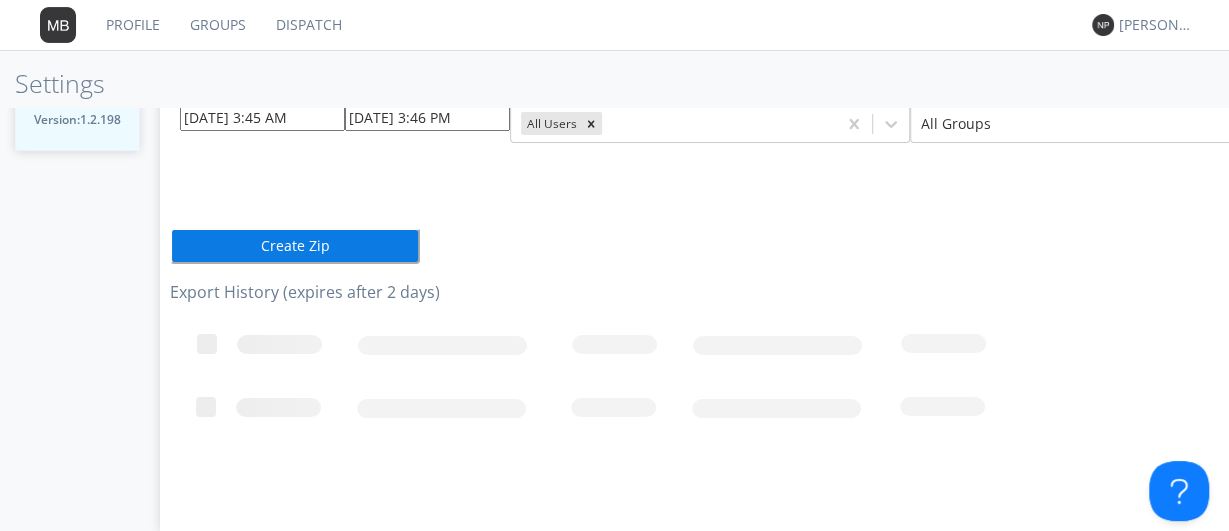 click on "Create Zip" at bounding box center [295, 246] 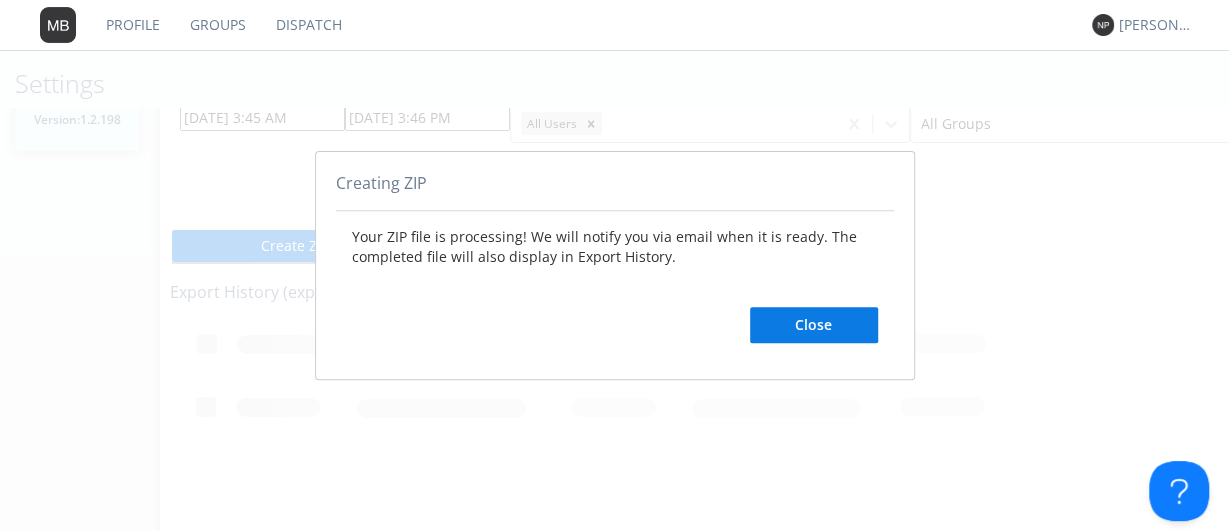 click on "Close" at bounding box center (814, 325) 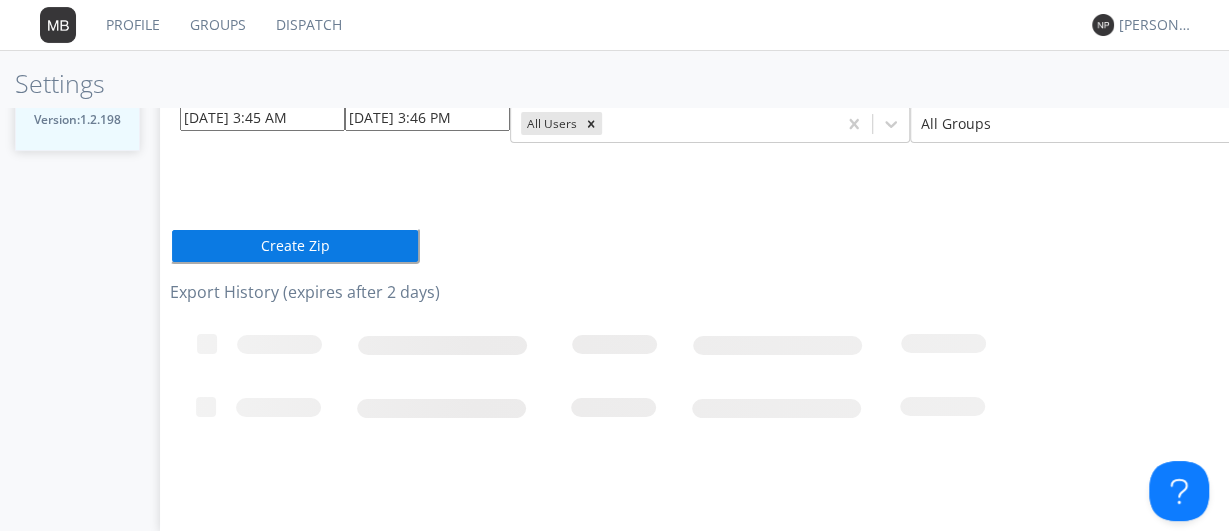 scroll, scrollTop: 0, scrollLeft: 0, axis: both 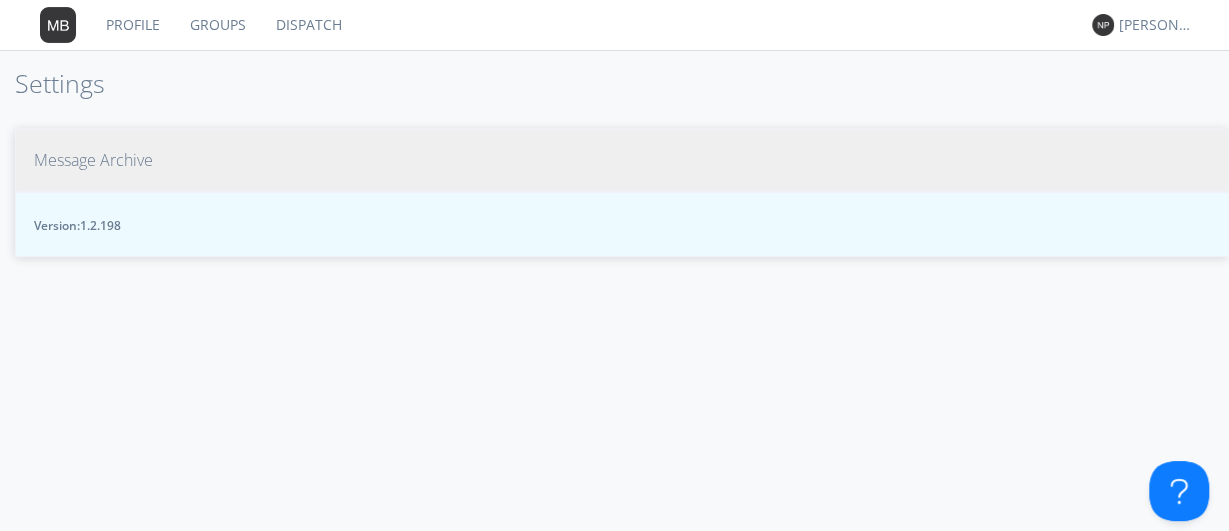 click on "Message Archive" at bounding box center [93, 160] 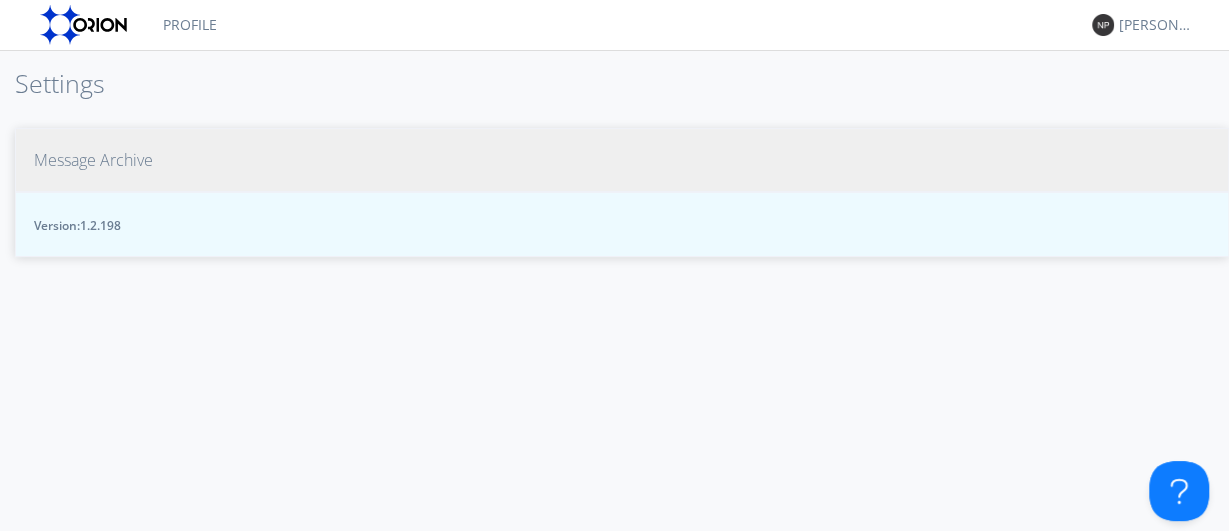 scroll, scrollTop: 0, scrollLeft: 0, axis: both 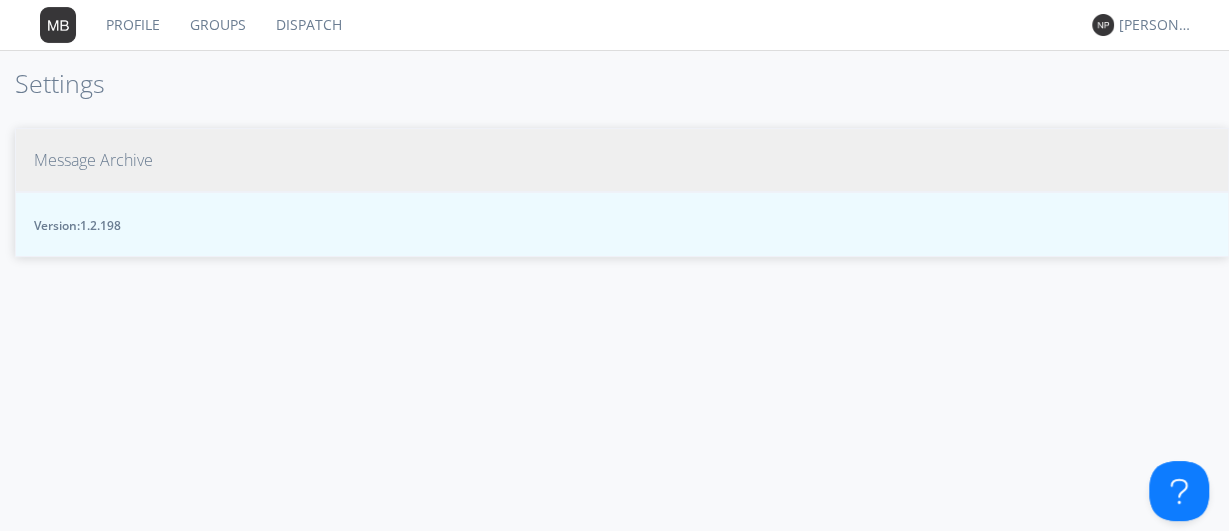 click on "Message Archive" at bounding box center (93, 160) 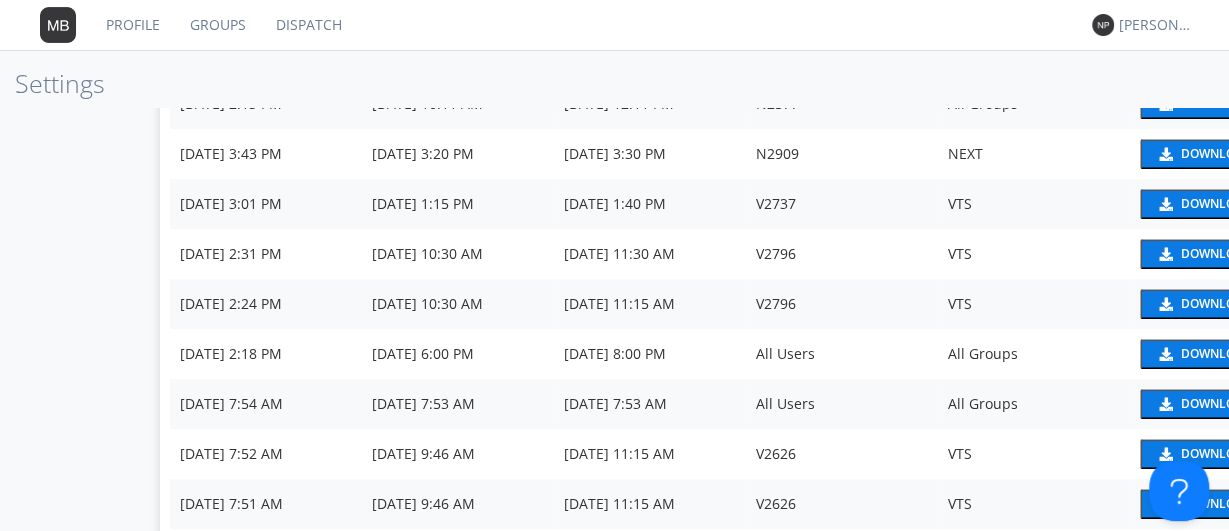scroll, scrollTop: 353, scrollLeft: 0, axis: vertical 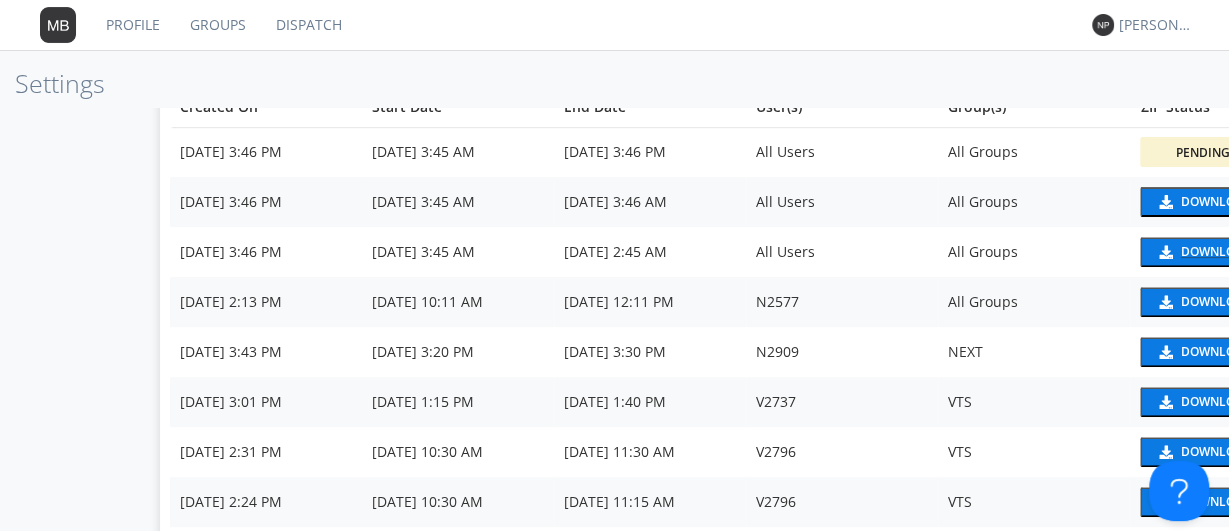 click on "Download" at bounding box center (1202, 252) 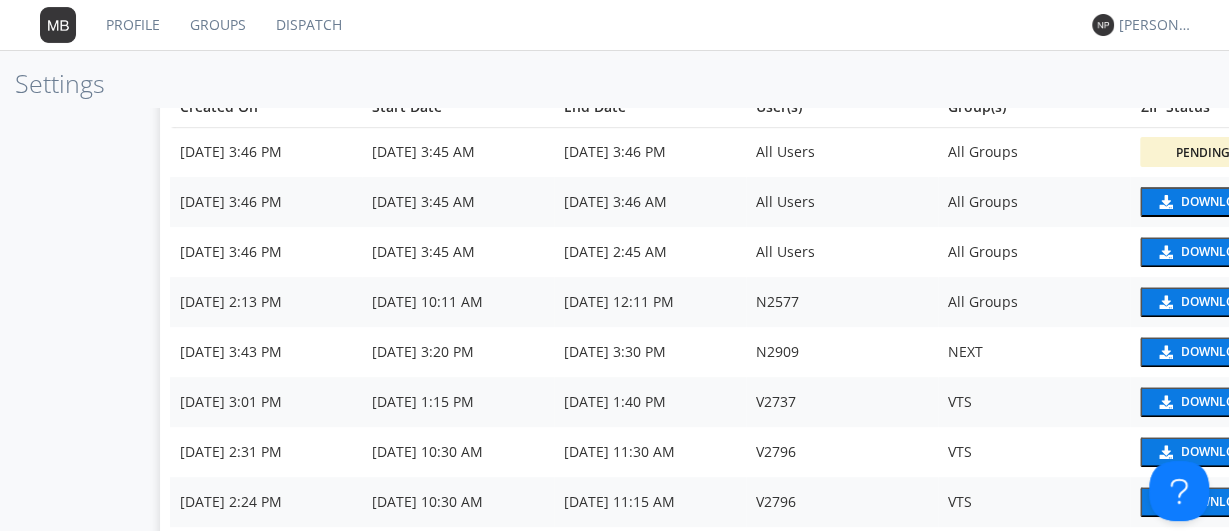 drag, startPoint x: 405, startPoint y: 65, endPoint x: 487, endPoint y: 142, distance: 112.48556 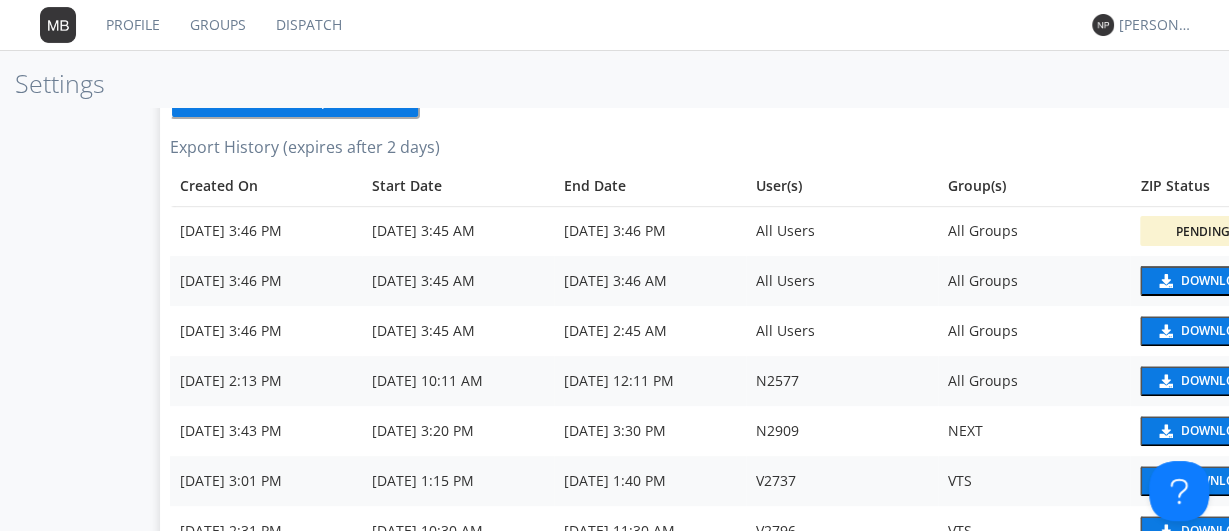 scroll, scrollTop: 241, scrollLeft: 0, axis: vertical 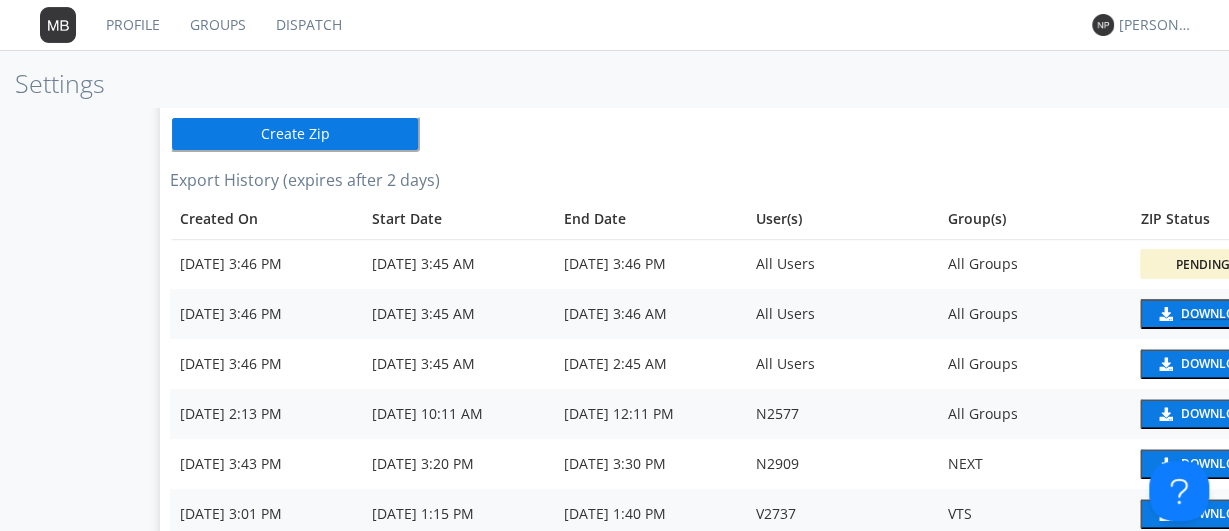 click at bounding box center [1164, 314] 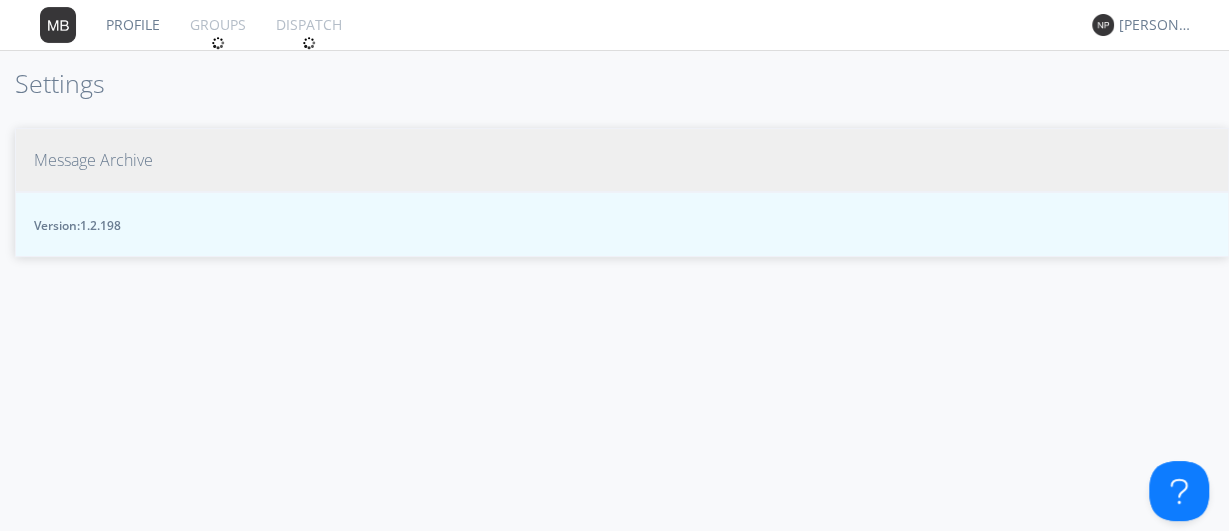 scroll, scrollTop: 0, scrollLeft: 0, axis: both 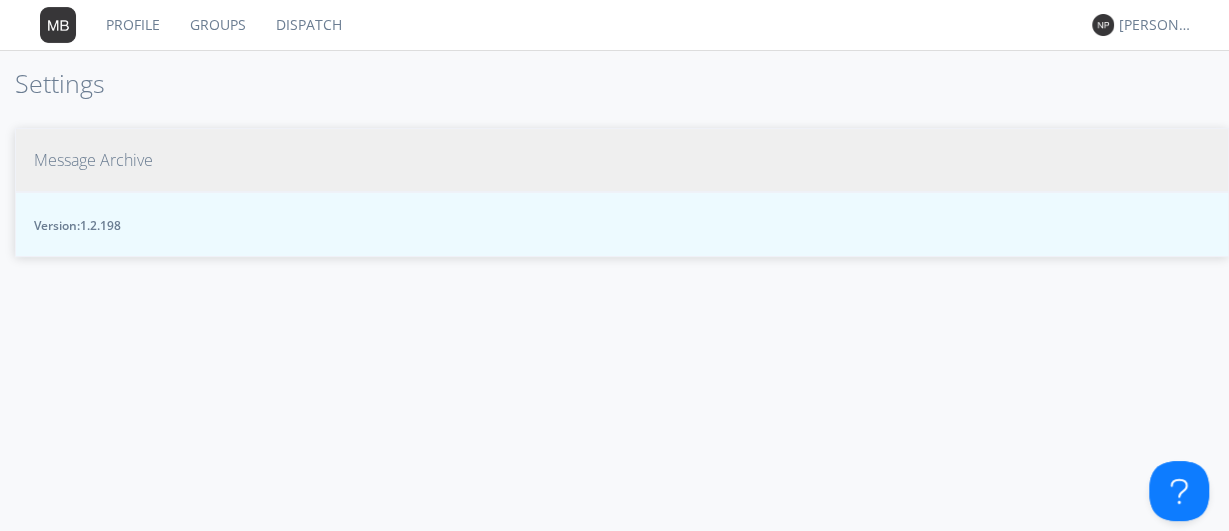 click on "Message Archive" at bounding box center [93, 160] 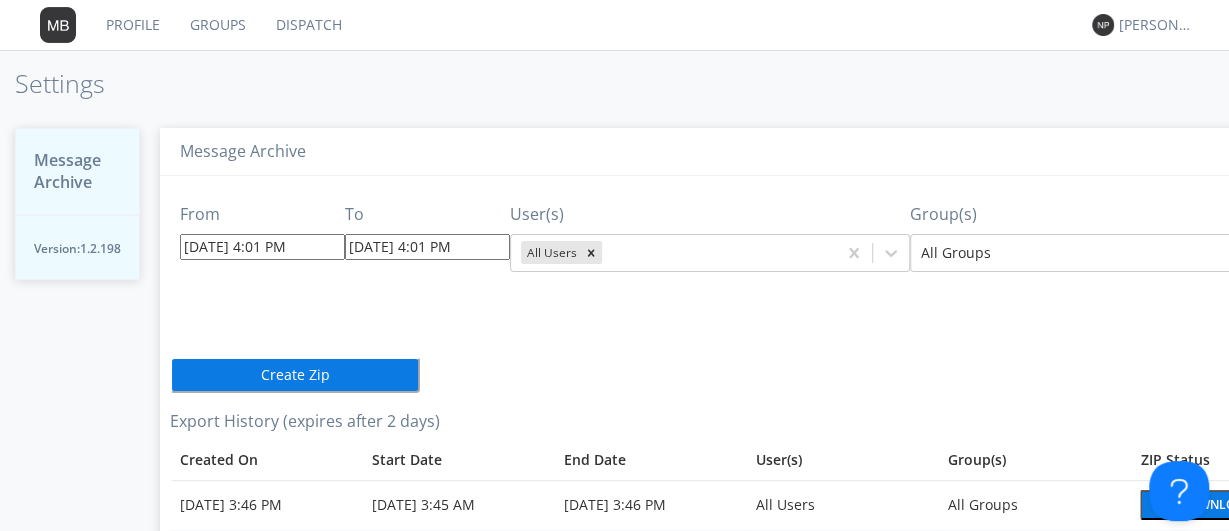 scroll, scrollTop: 112, scrollLeft: 0, axis: vertical 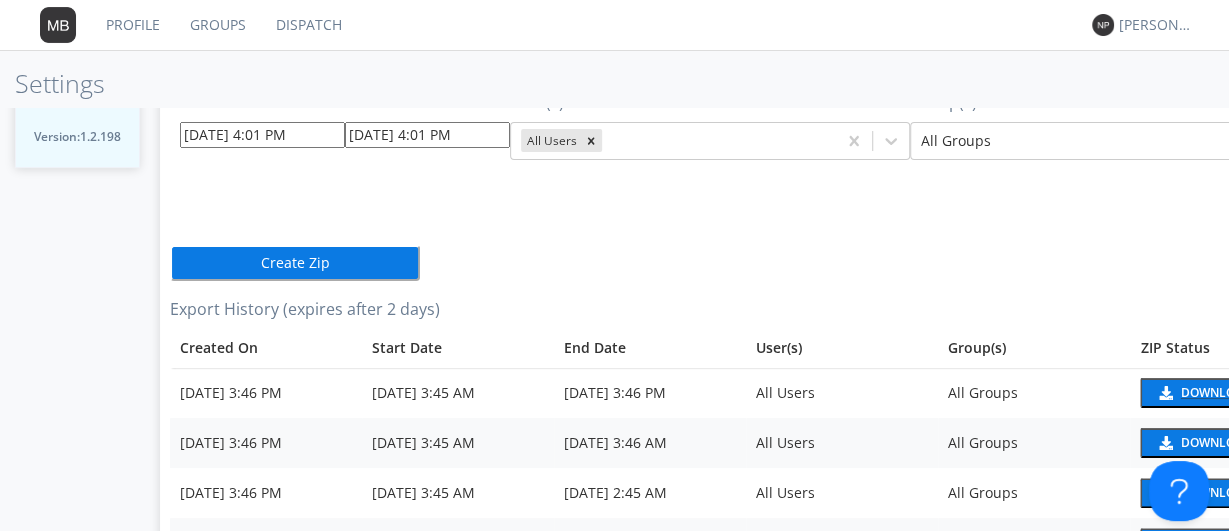 click on "Download" at bounding box center (1216, 393) 